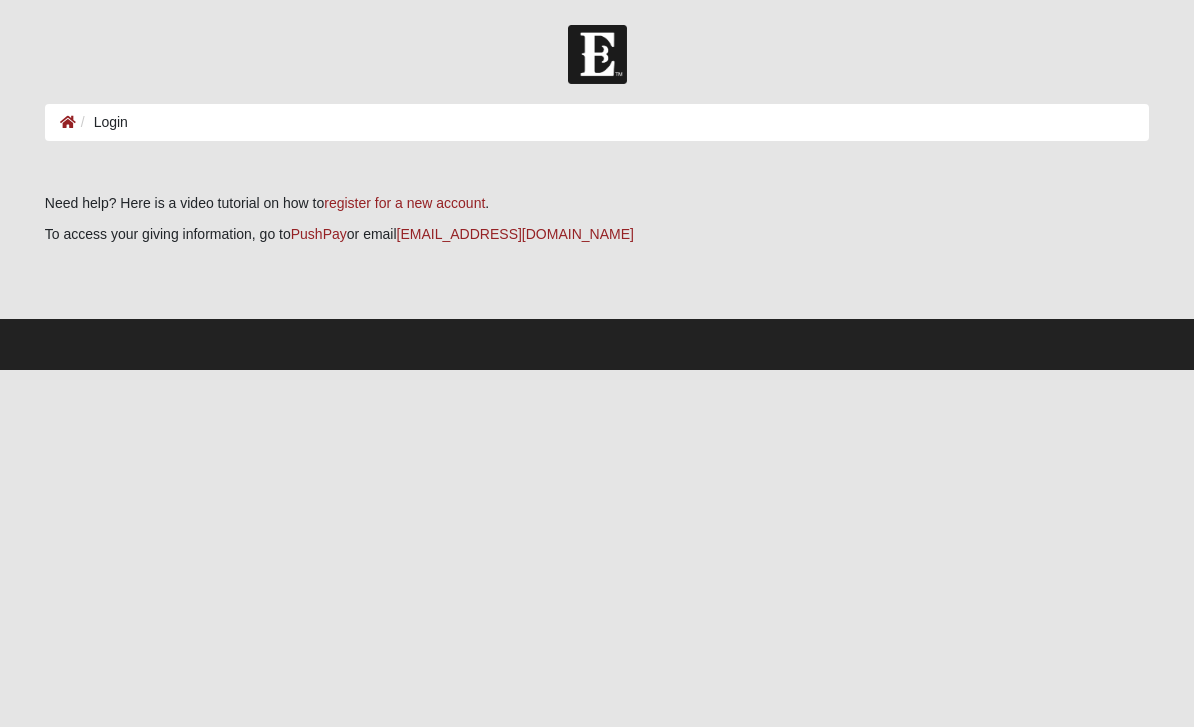 scroll, scrollTop: 0, scrollLeft: 0, axis: both 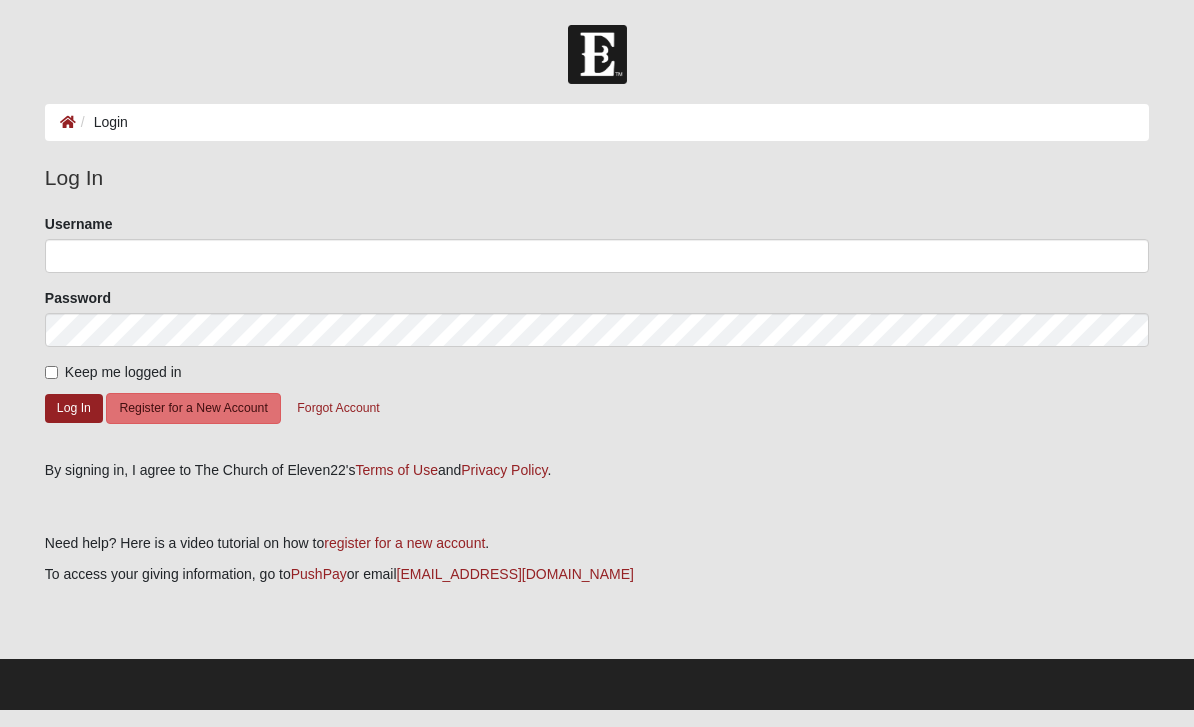 click on "Login" at bounding box center [597, 122] 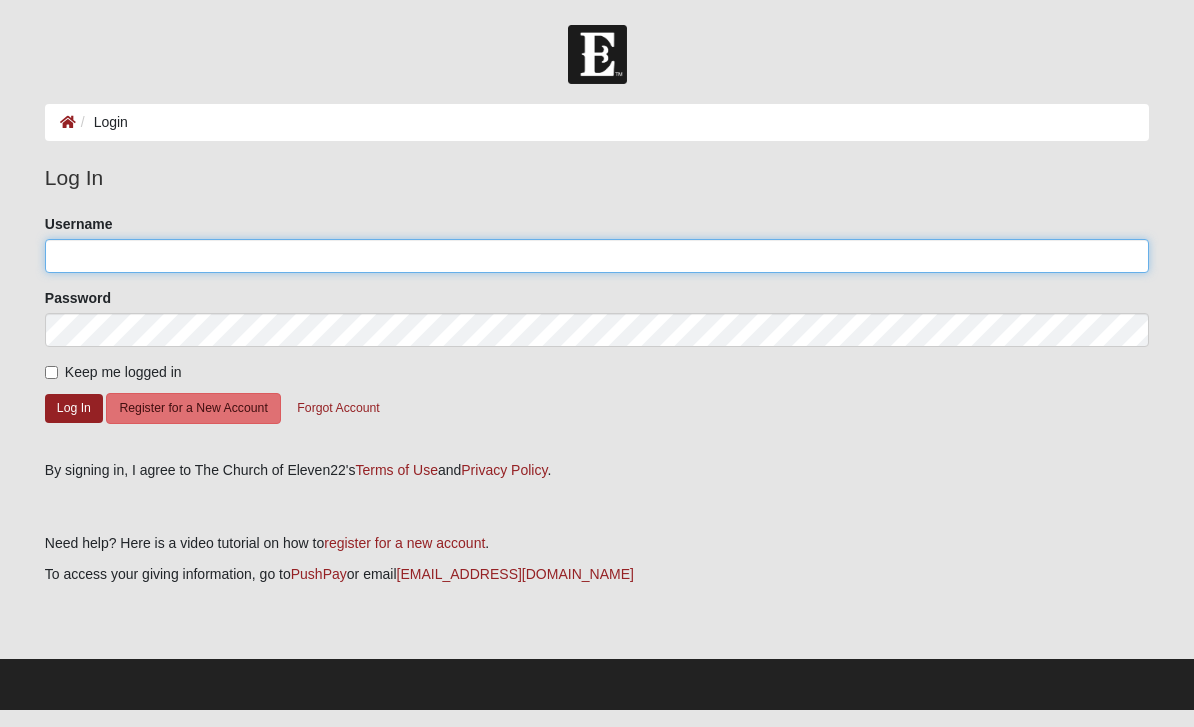 click on "Username" 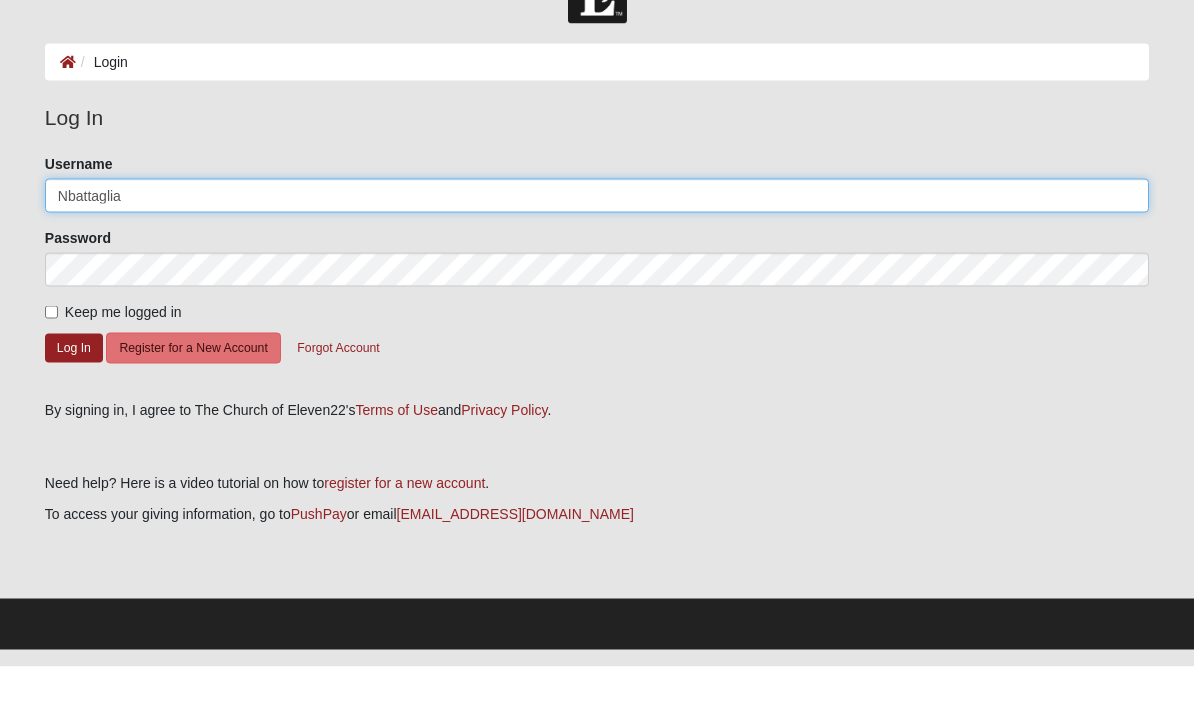 type on "Nbattaglia" 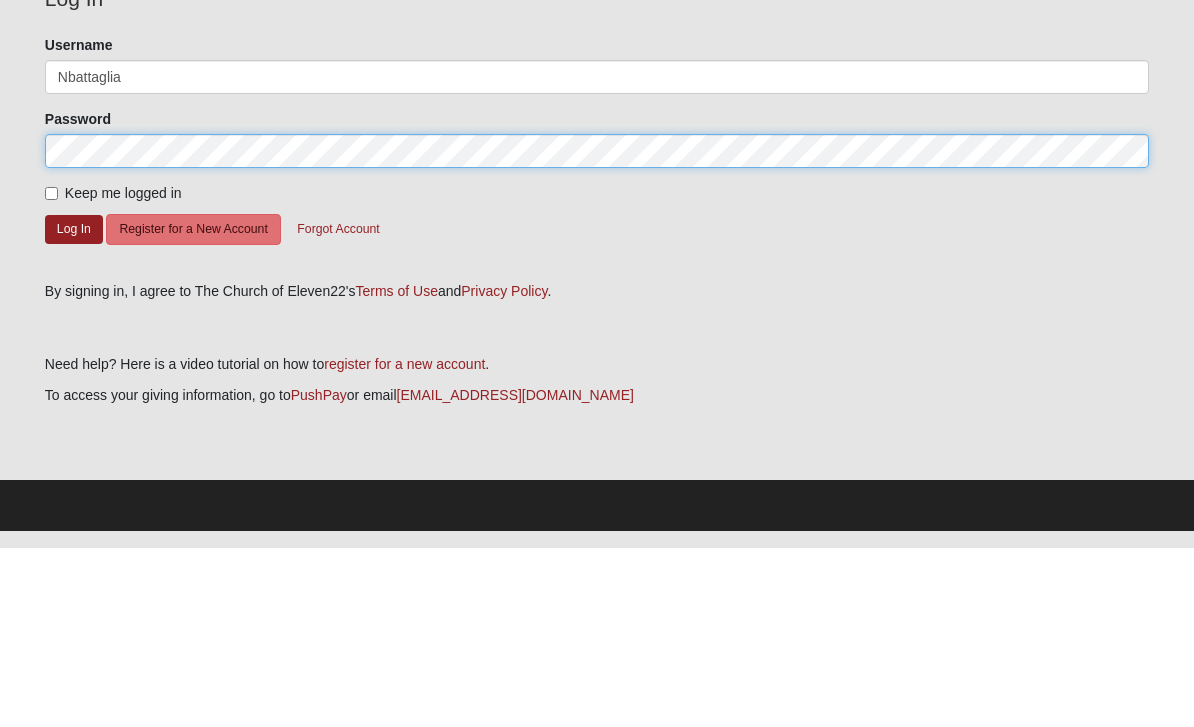 click on "Log In" 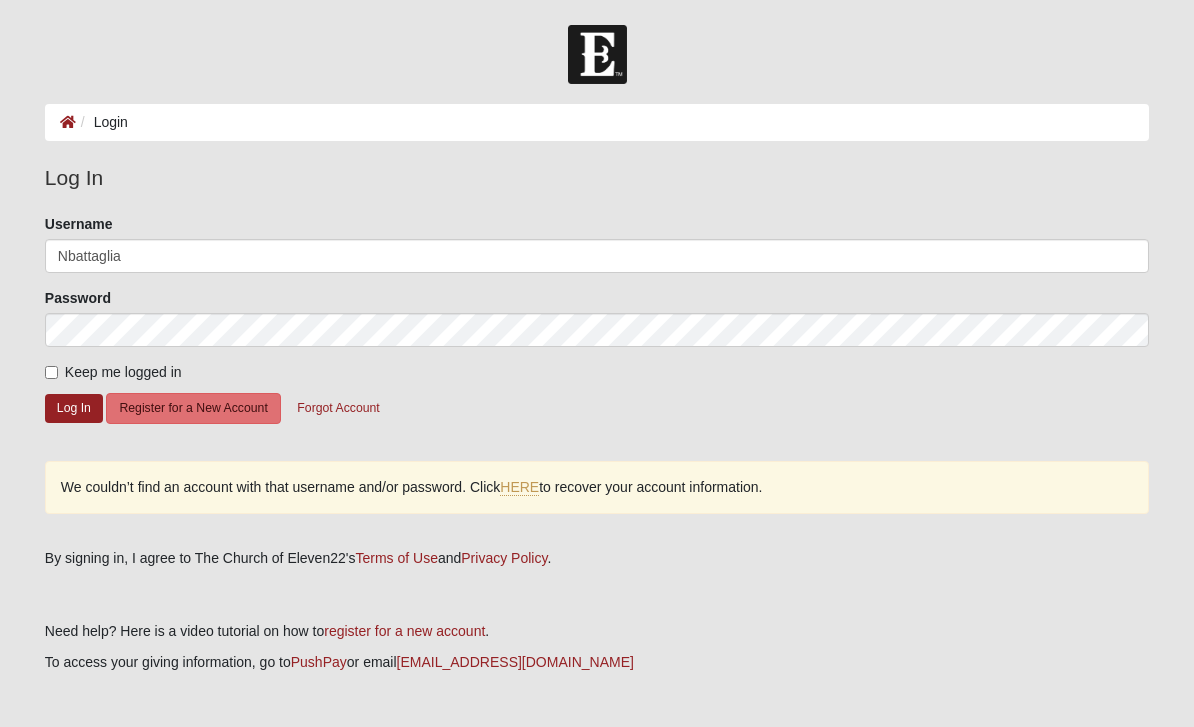 click on "HERE" at bounding box center (519, 487) 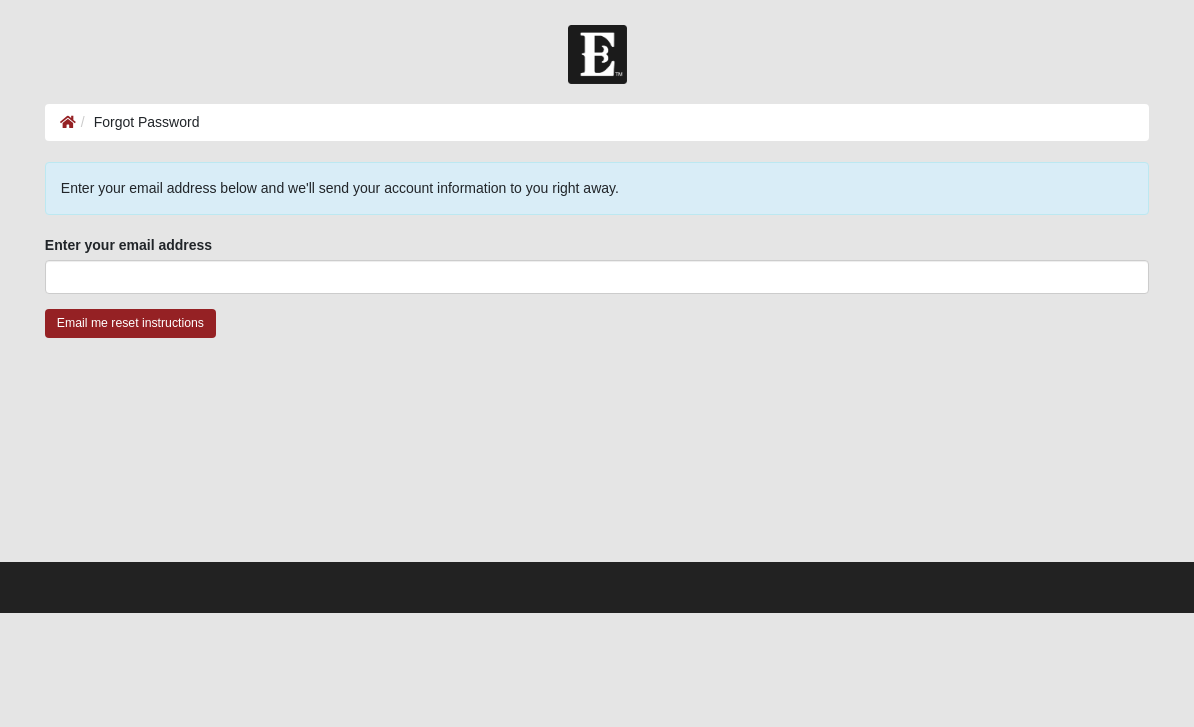 scroll, scrollTop: 0, scrollLeft: 0, axis: both 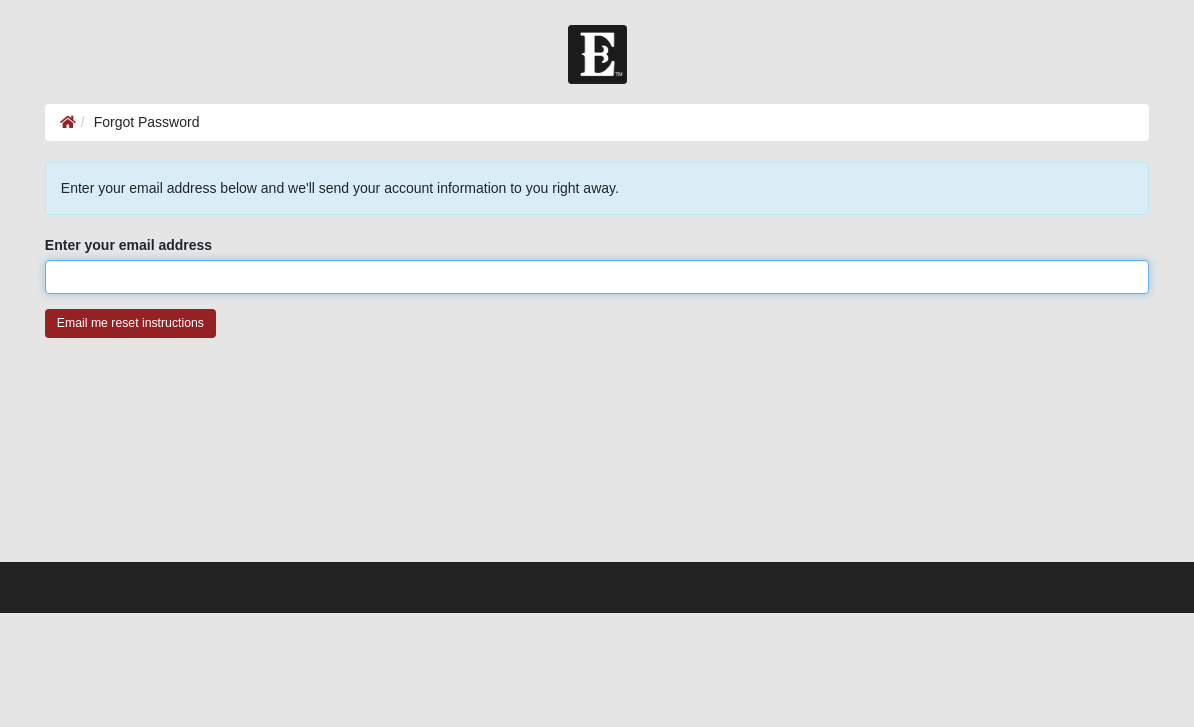 click on "Enter your email address" at bounding box center [597, 277] 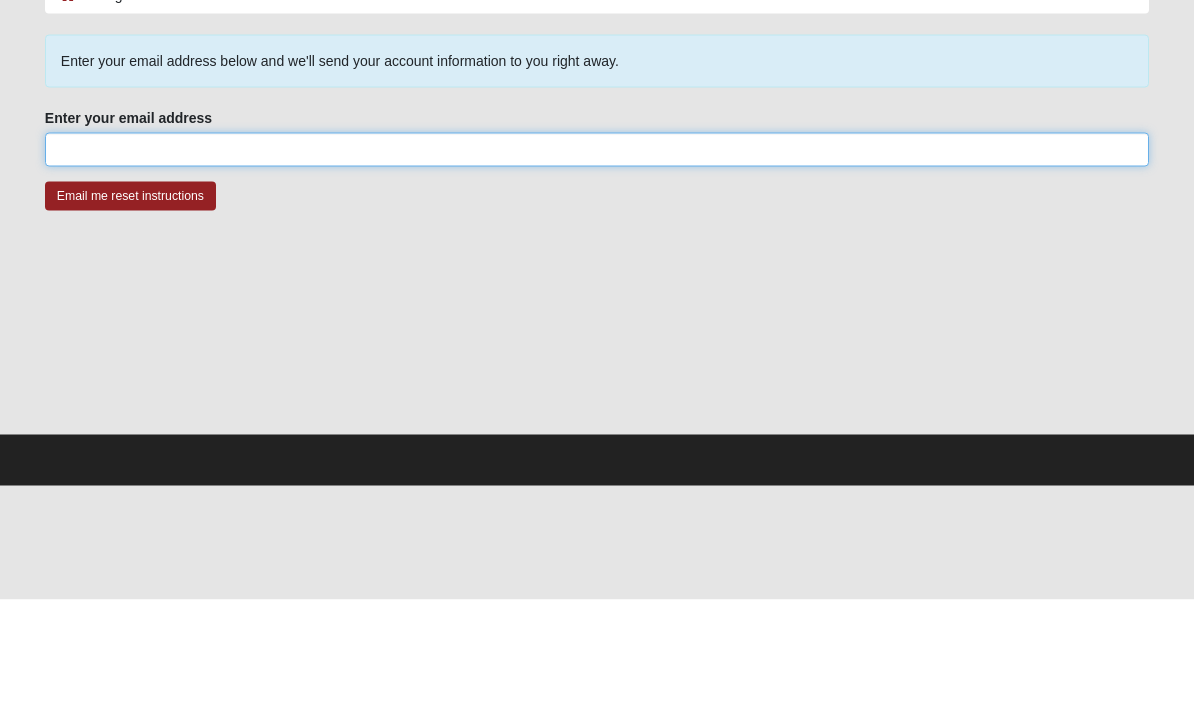 type on "n.battaglia96@gmail.com" 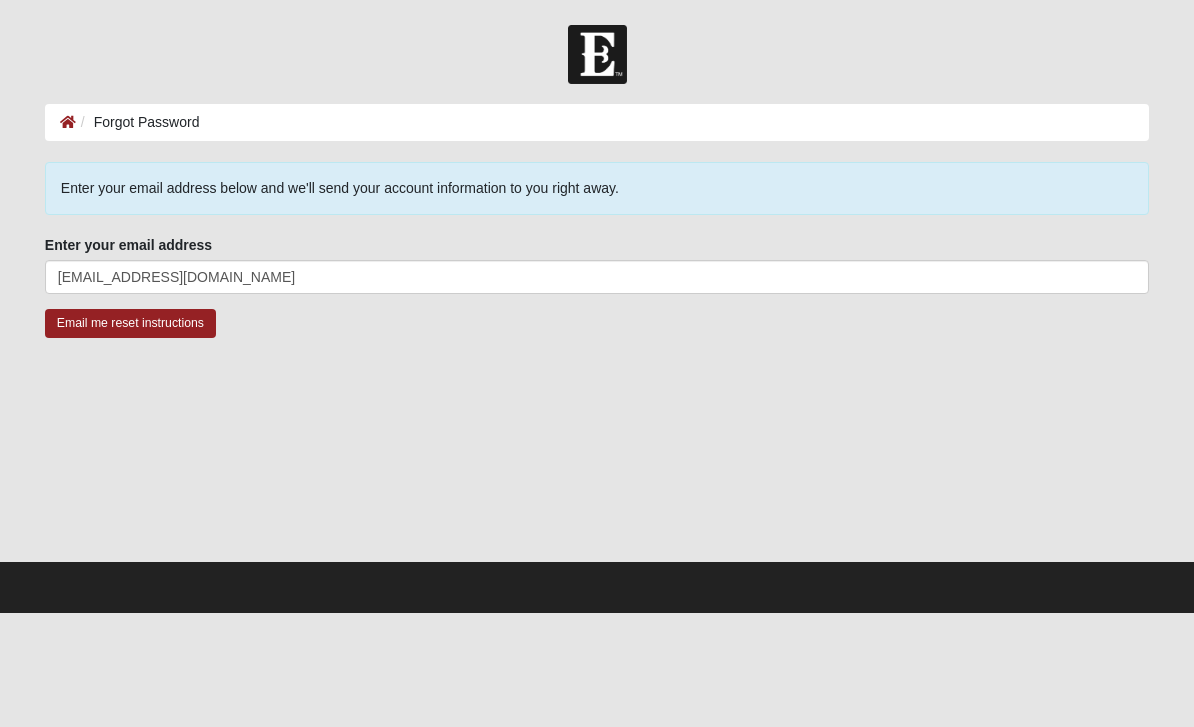 click on "Email me reset instructions" at bounding box center [130, 323] 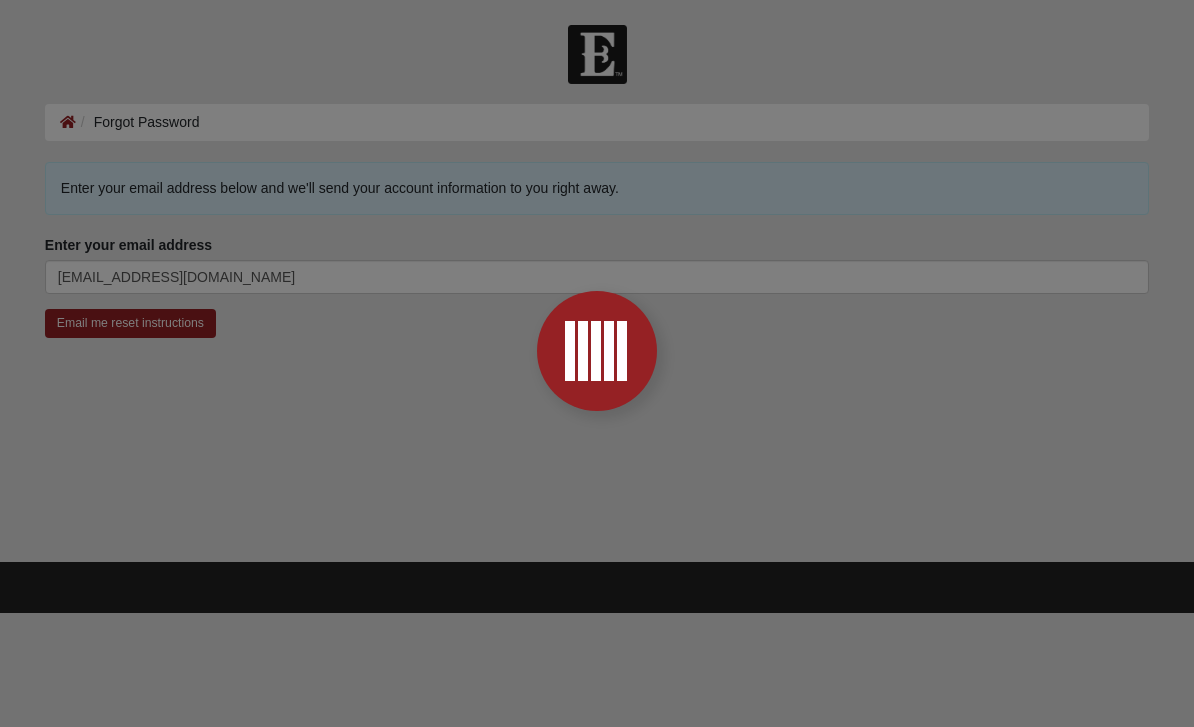 click at bounding box center [597, 363] 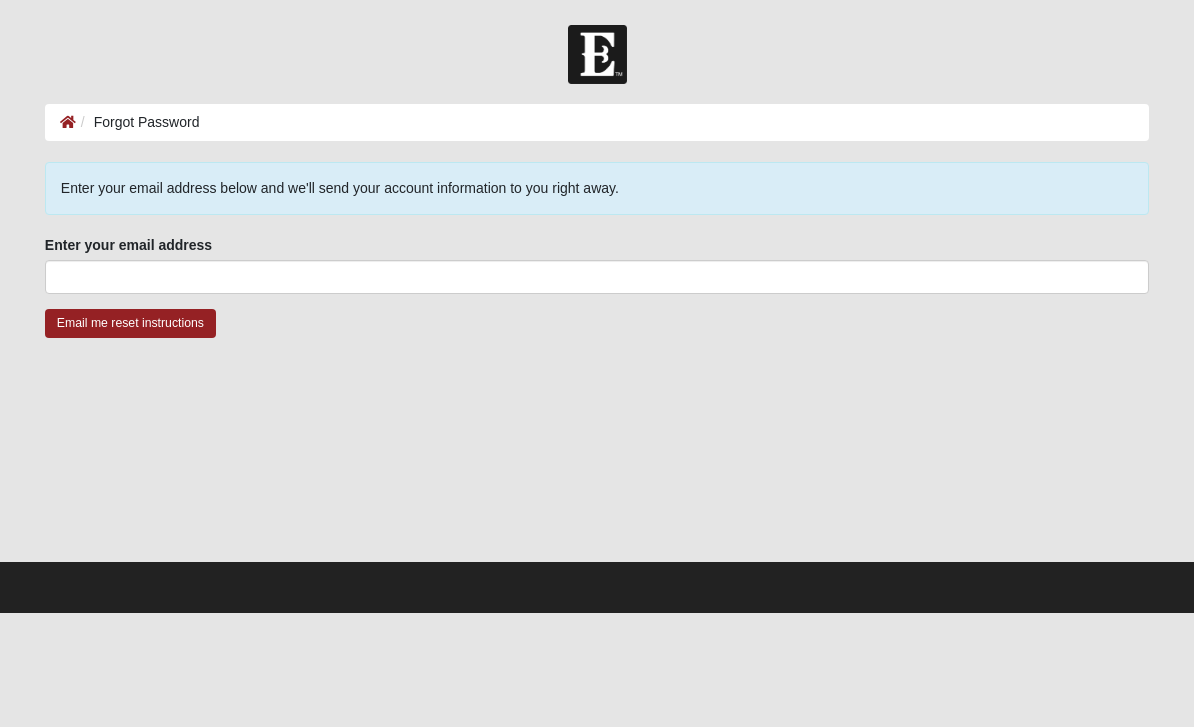 scroll, scrollTop: 0, scrollLeft: 0, axis: both 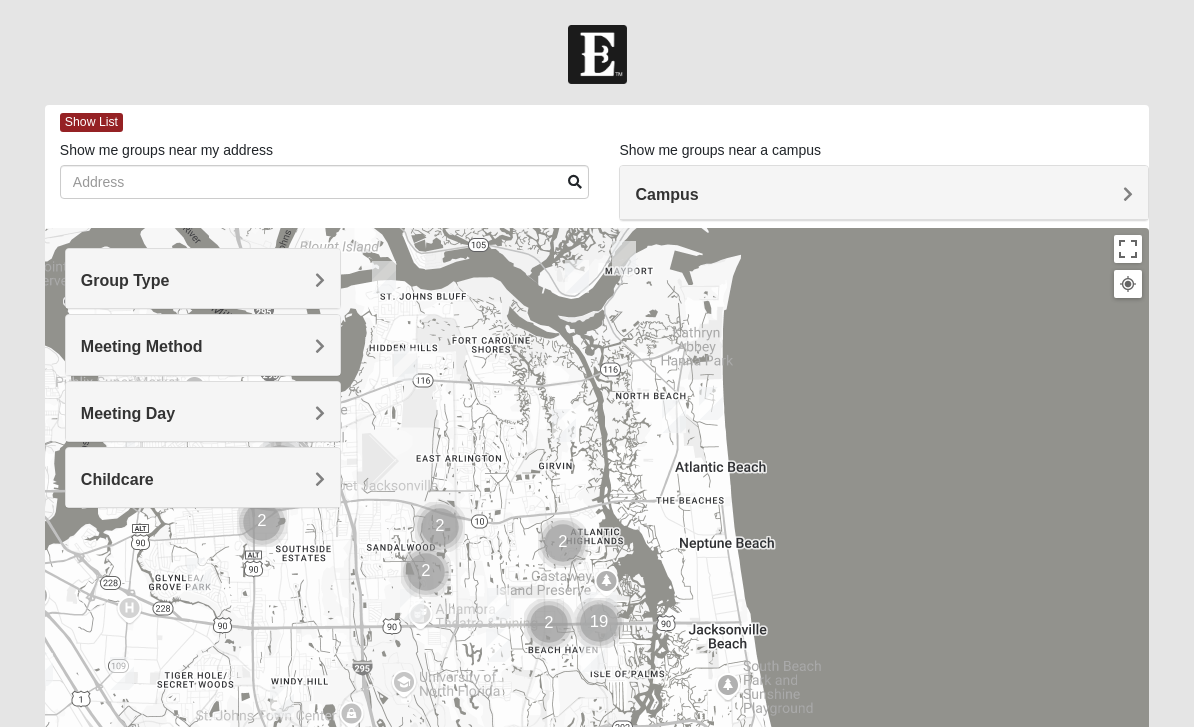 click on "Group Type" at bounding box center (203, 280) 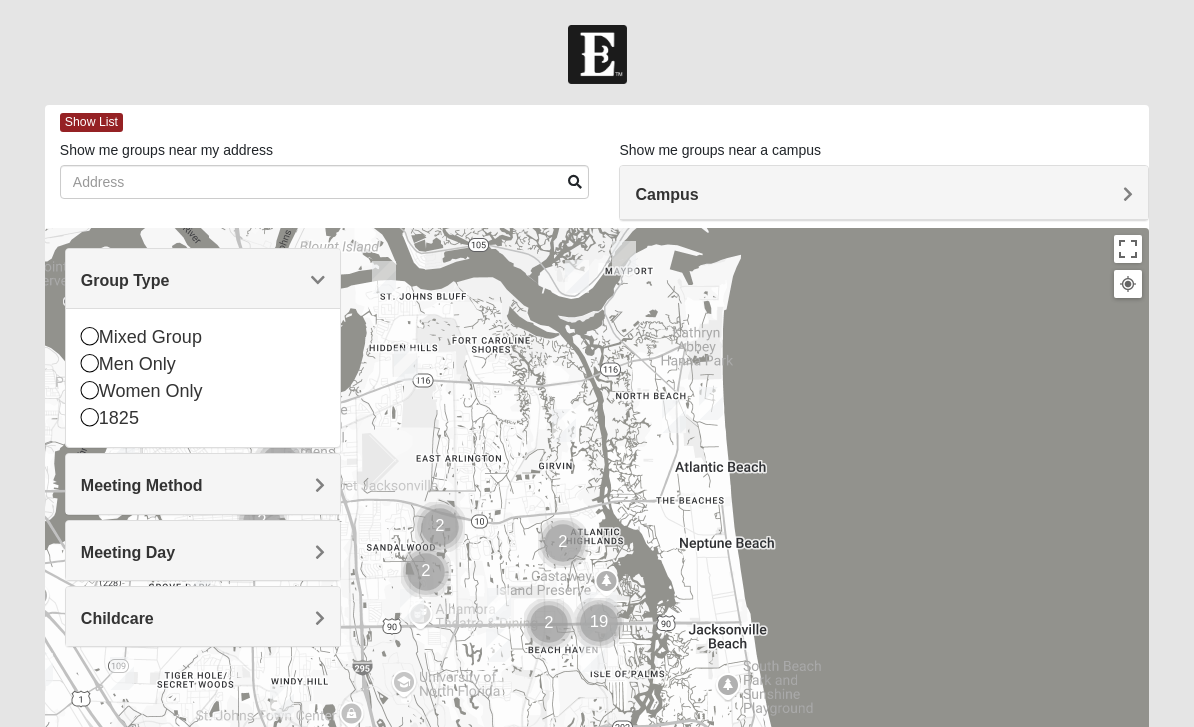 click on "Mixed Group" at bounding box center [203, 337] 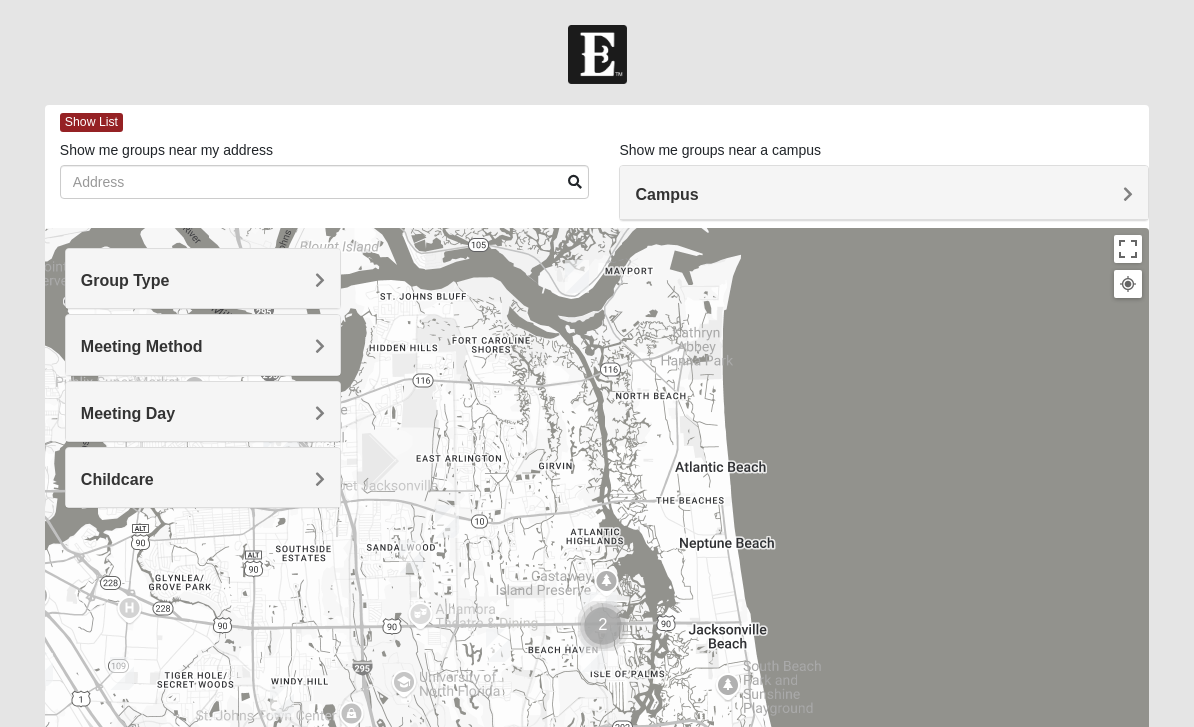click on "Meeting Method" at bounding box center [203, 346] 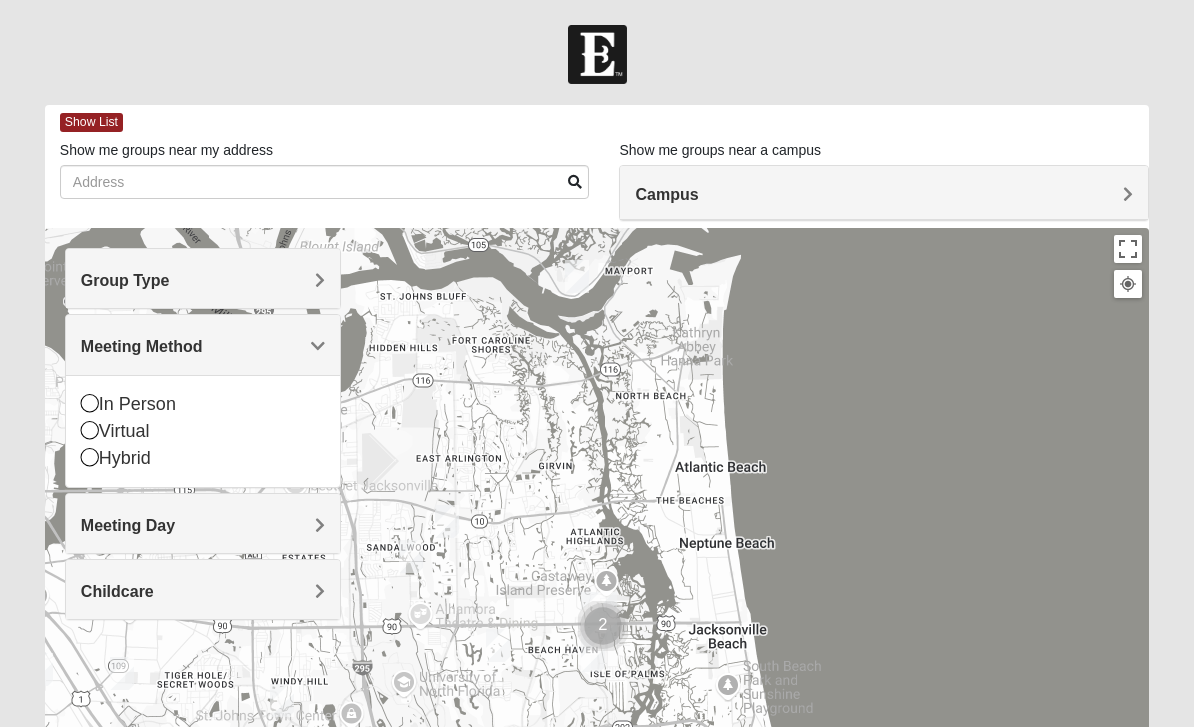 click on "In Person" at bounding box center [203, 404] 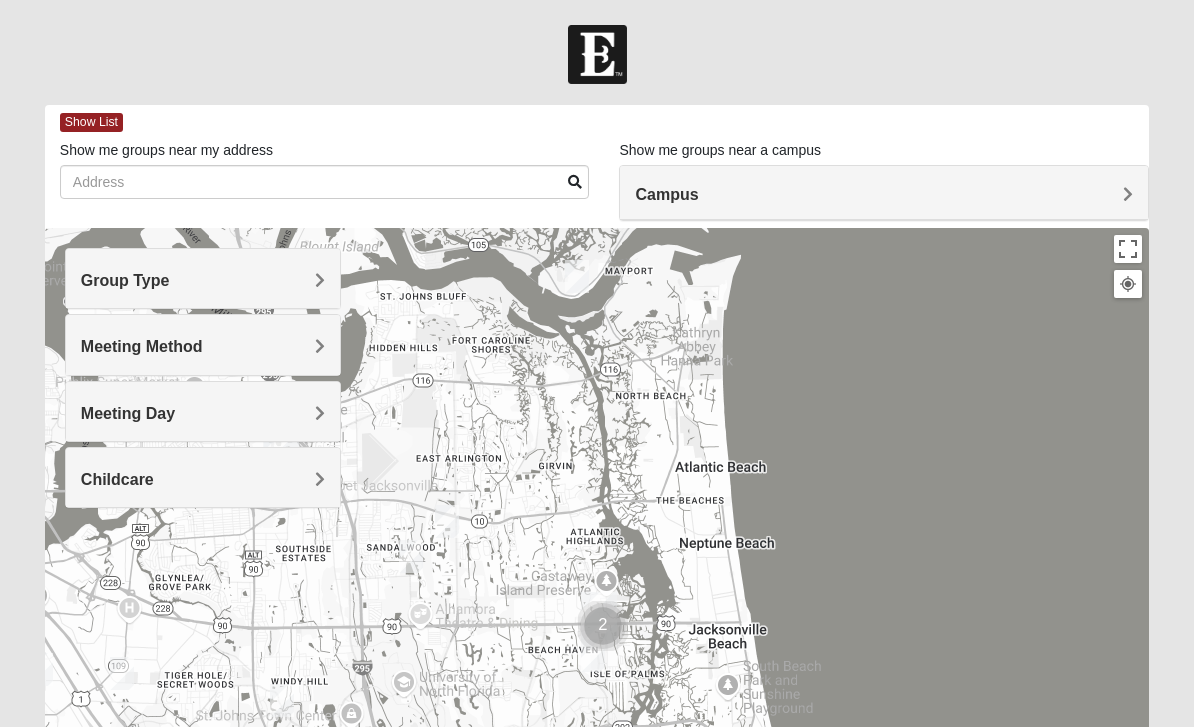 click on "Meeting Day" at bounding box center (203, 411) 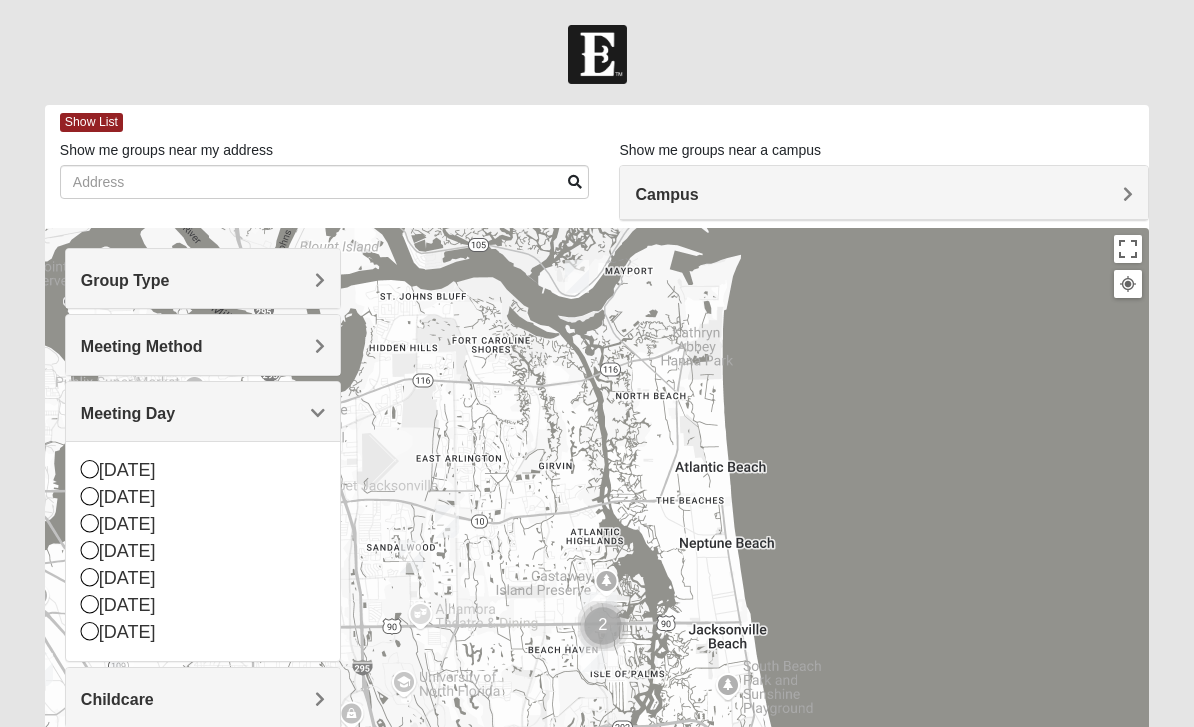 click on "Tuesday" at bounding box center (203, 524) 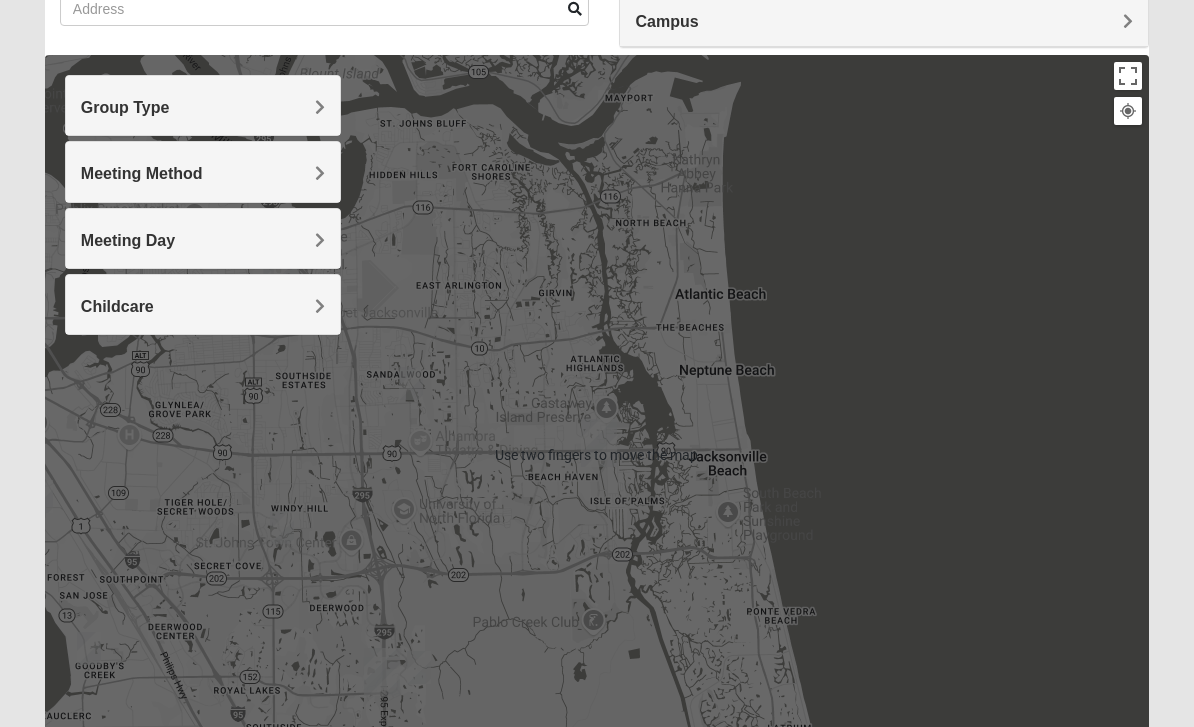 scroll, scrollTop: 175, scrollLeft: 0, axis: vertical 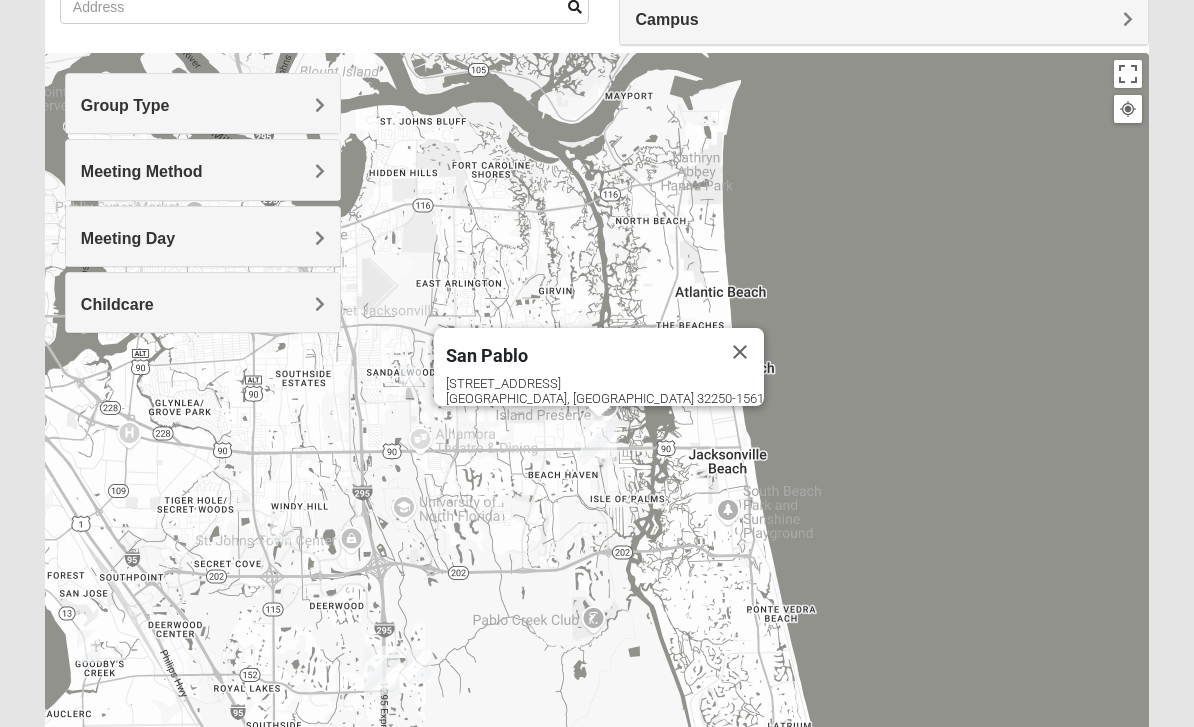 click on "San Pablo" at bounding box center [581, 352] 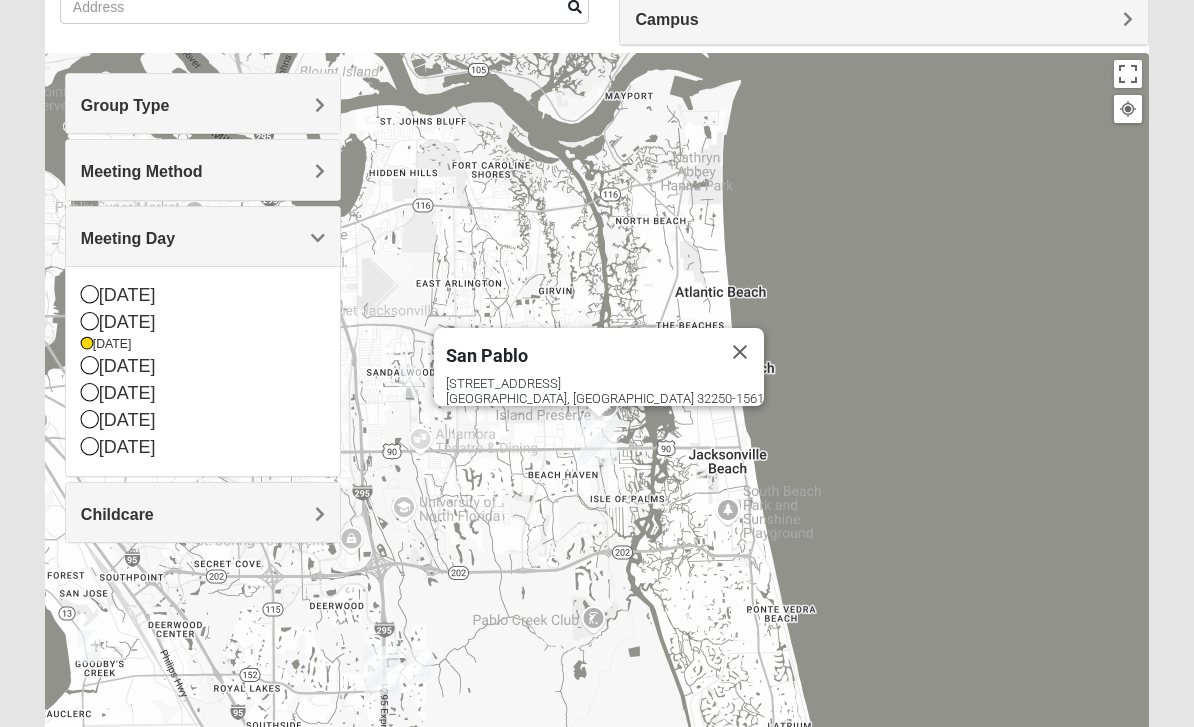 click on "Monday" at bounding box center [203, 322] 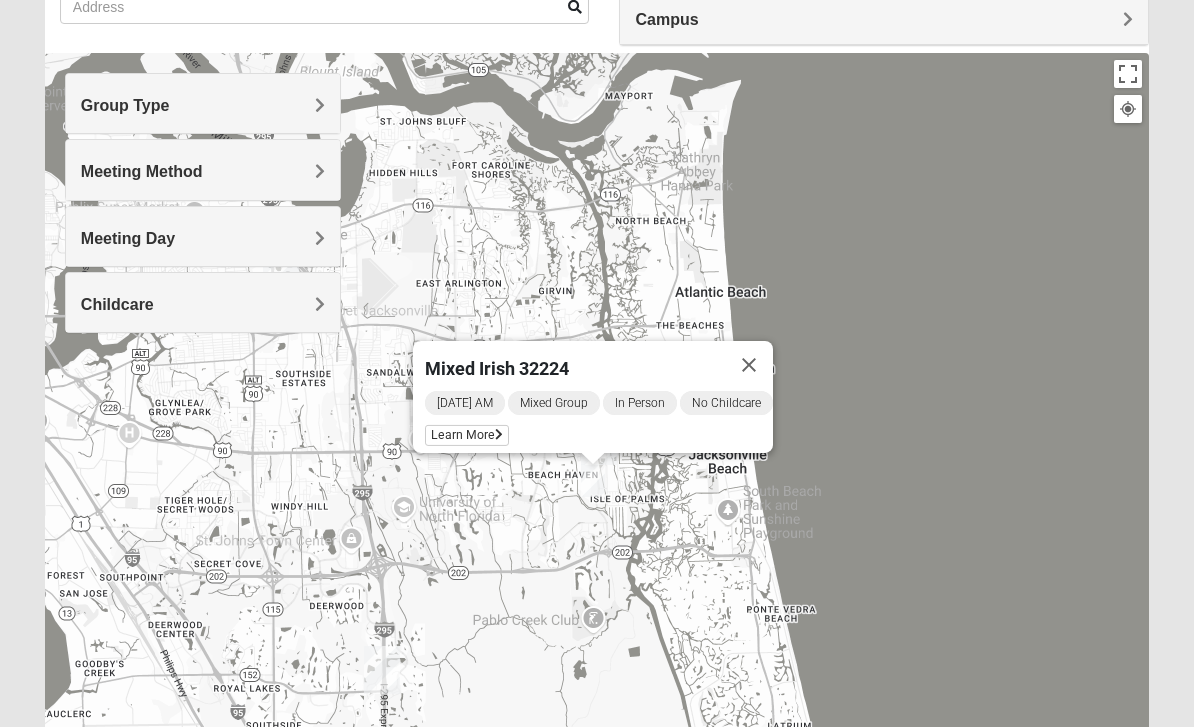 click on "Learn More" at bounding box center [467, 435] 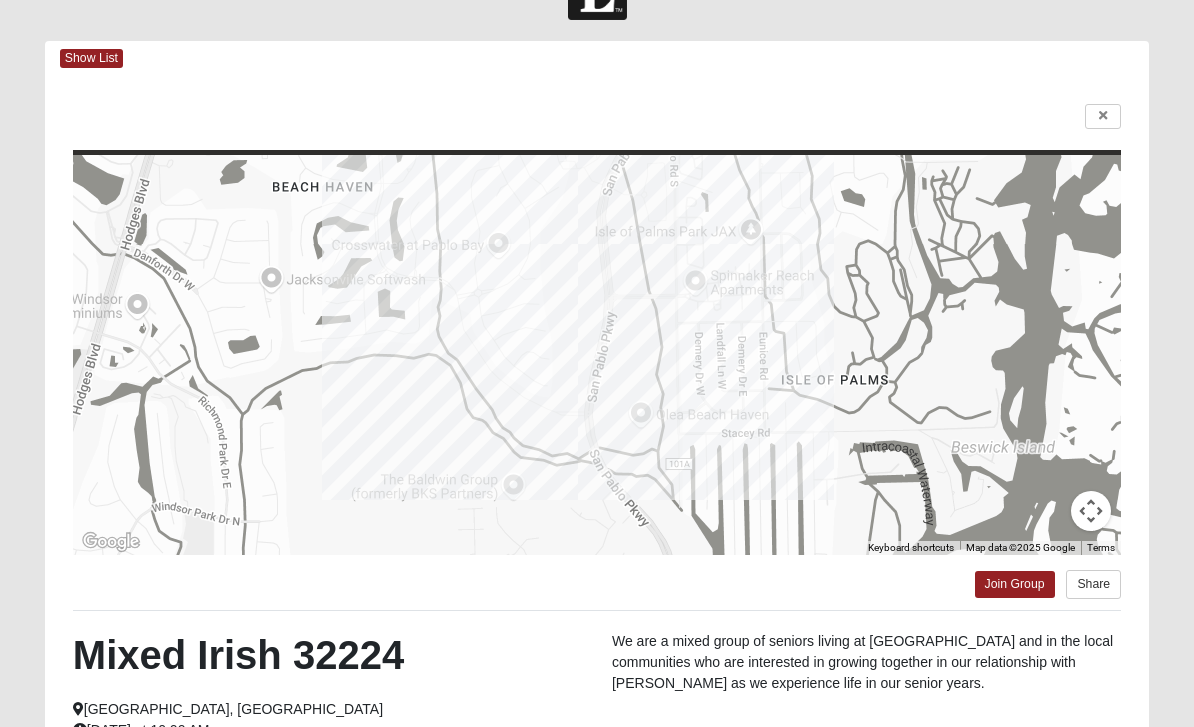 scroll, scrollTop: 64, scrollLeft: 0, axis: vertical 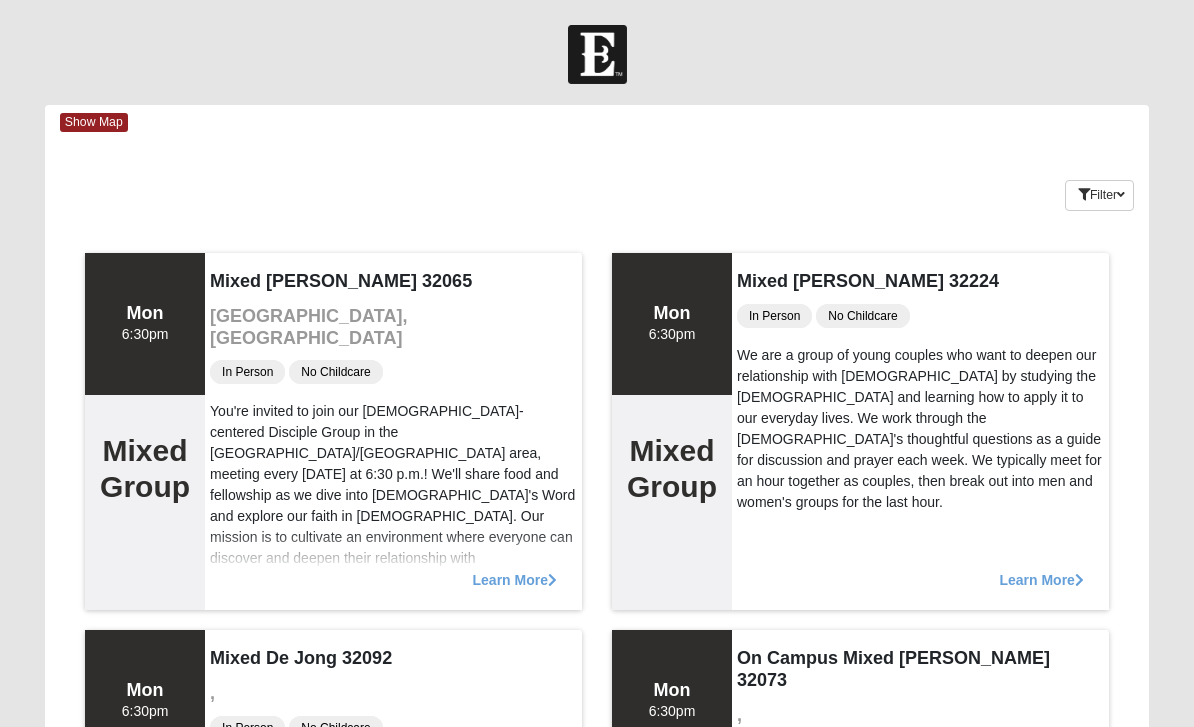 click on "Filter" at bounding box center [1099, 195] 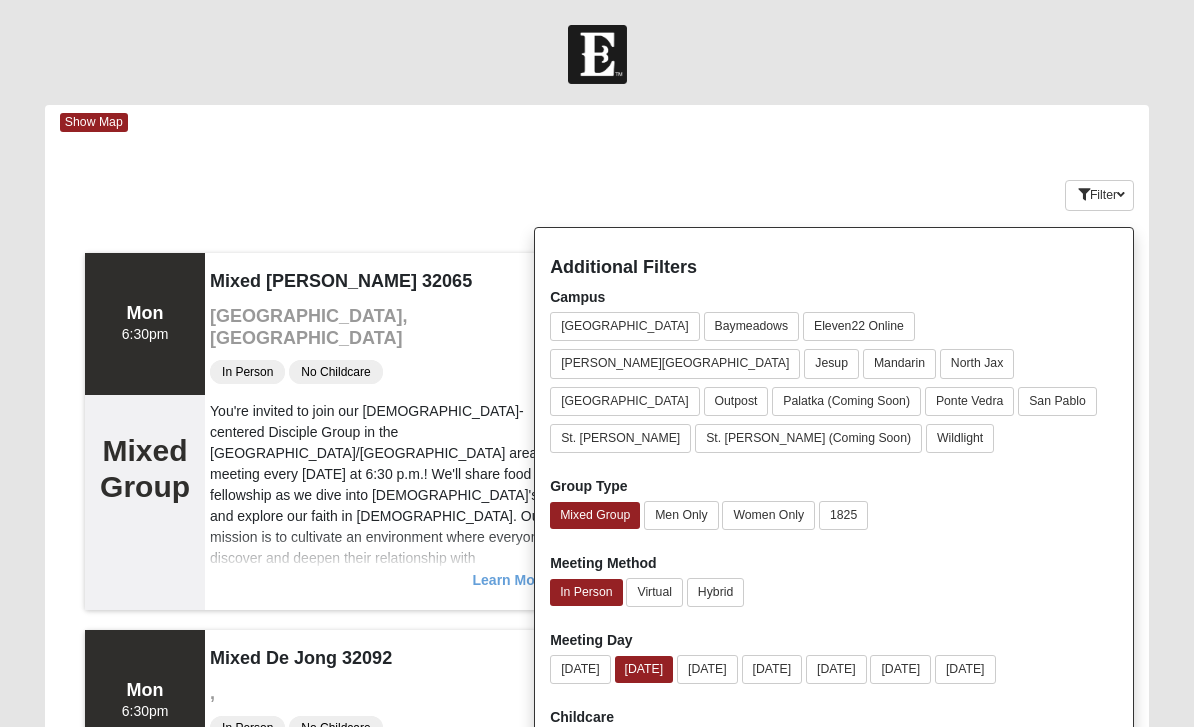 click on "Tuesday" at bounding box center [707, 669] 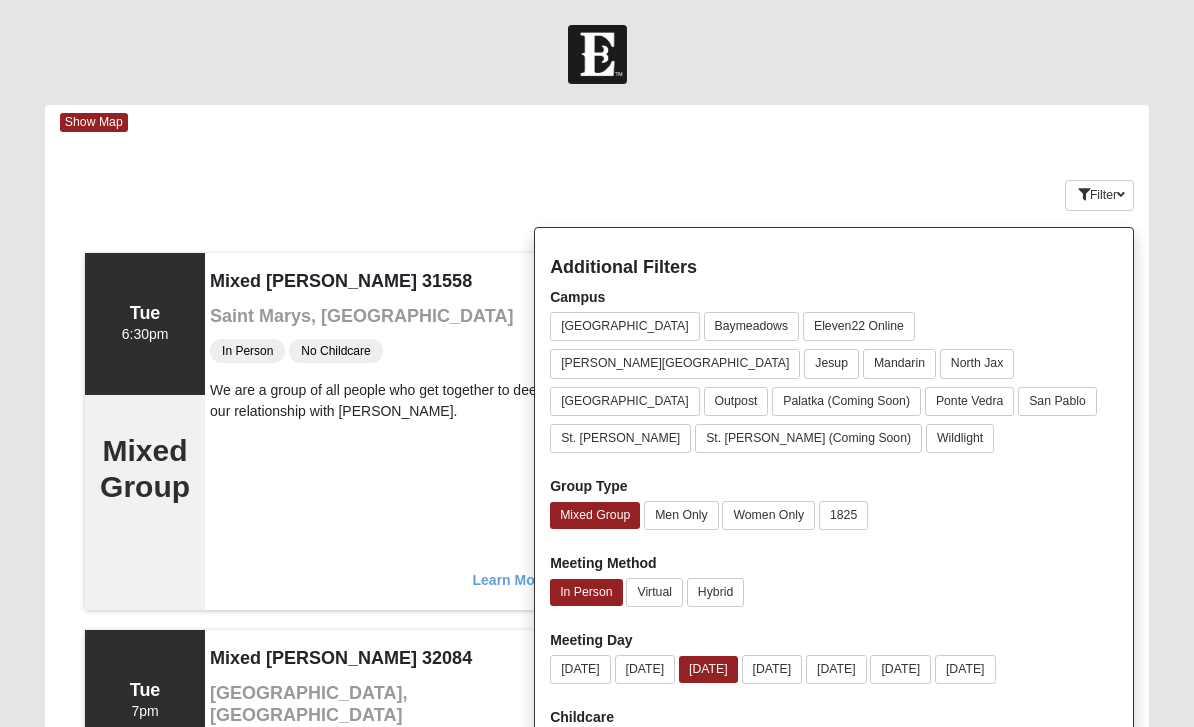 click on "Filter
Additional Filters
Campus
Arlington
Baymeadows
Eleven22 Online
Fleming Island
Jesup
Mandarin
North Jax
Orange Park
Outpost
Palatka (Coming Soon)
Ponte Vedra
San Pablo St. Johns St. Augustine (Coming Soon) 1825" at bounding box center (1057, 191) 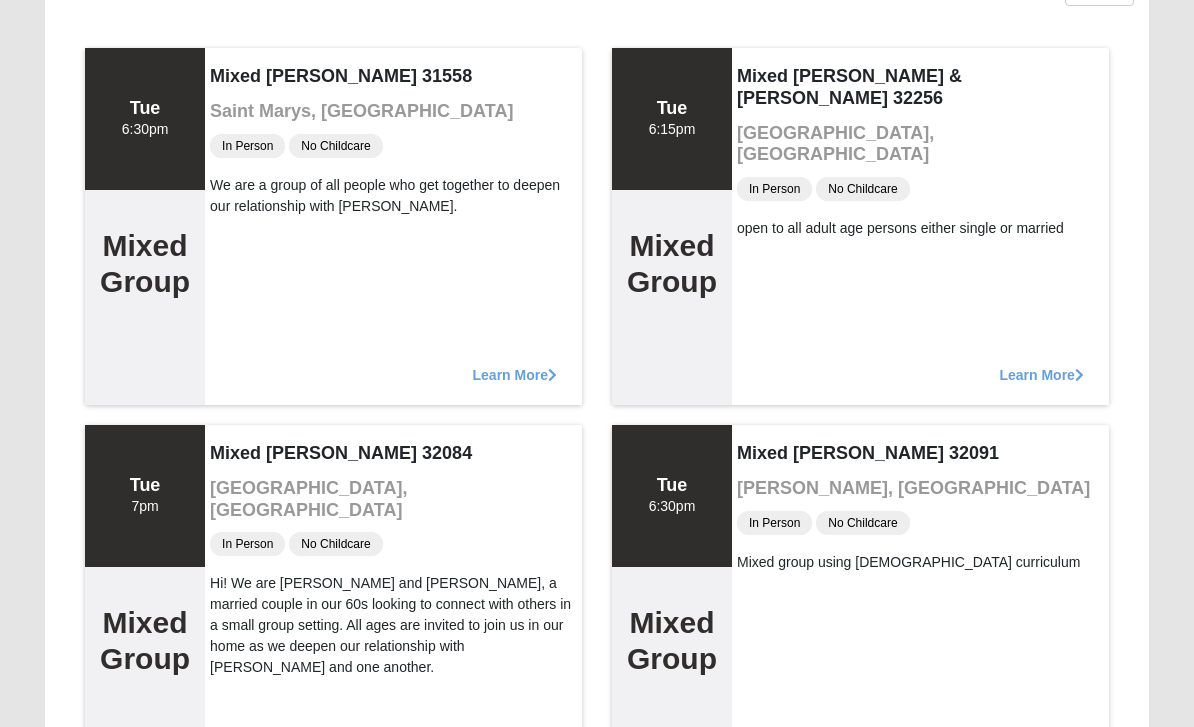 scroll, scrollTop: 0, scrollLeft: 0, axis: both 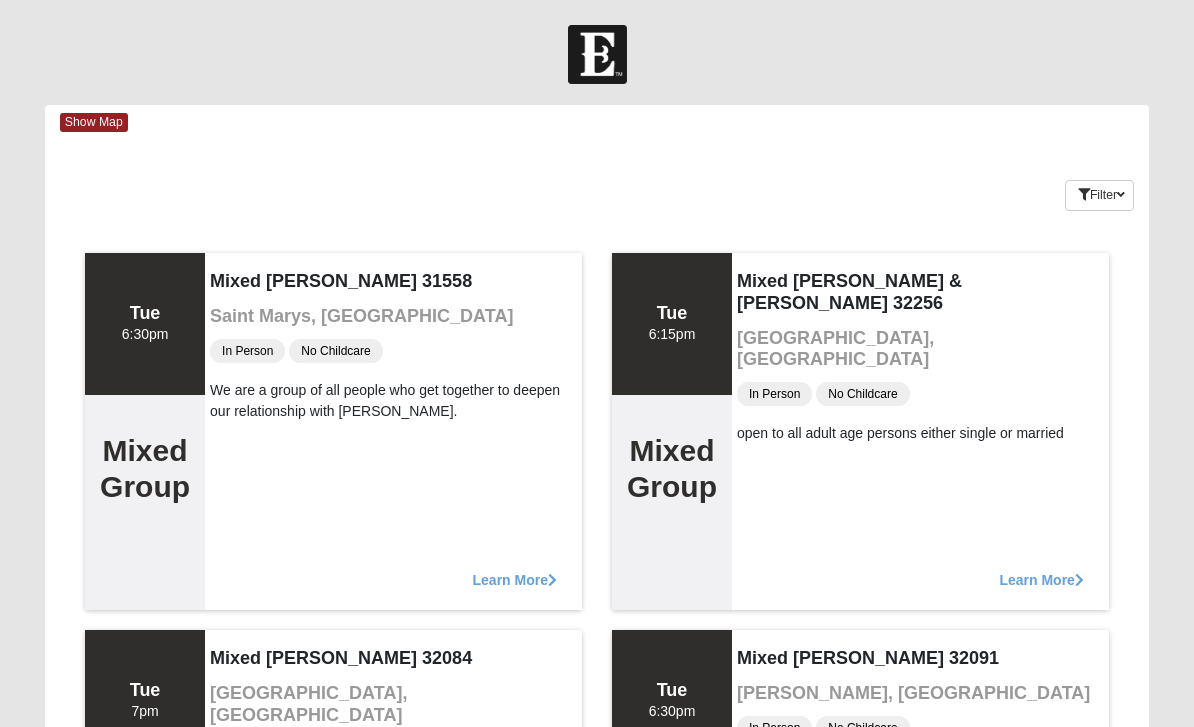 click on "Filter" at bounding box center [1099, 195] 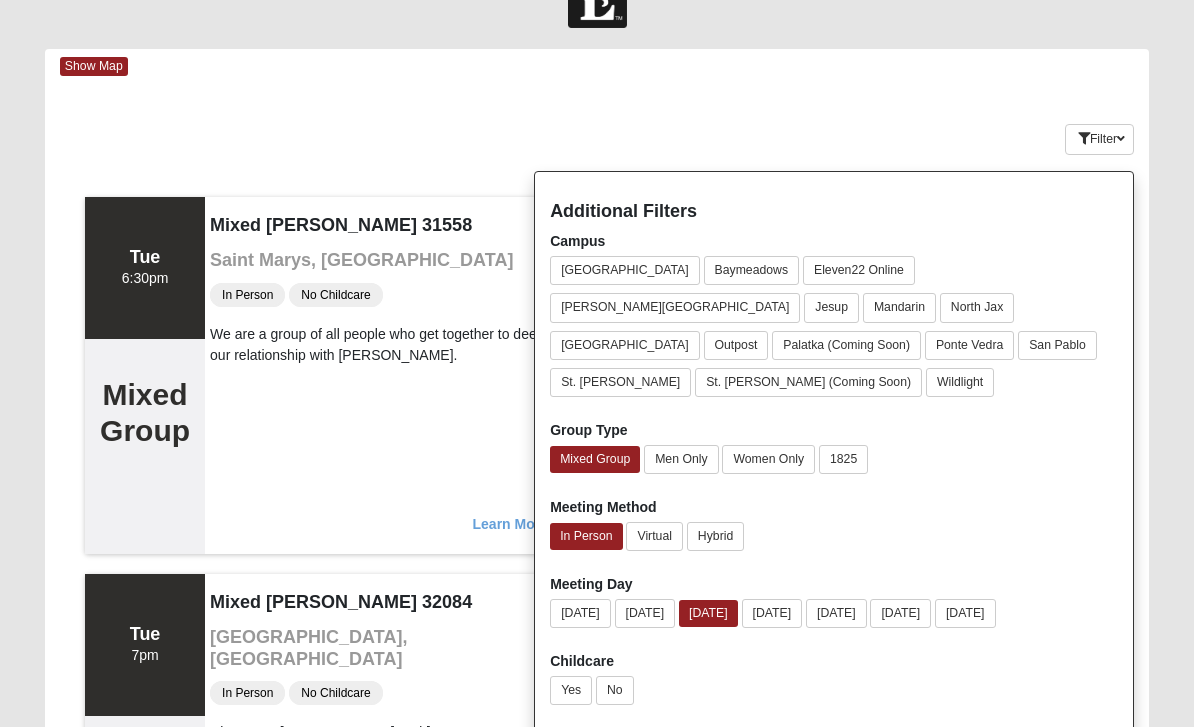 scroll, scrollTop: 56, scrollLeft: 0, axis: vertical 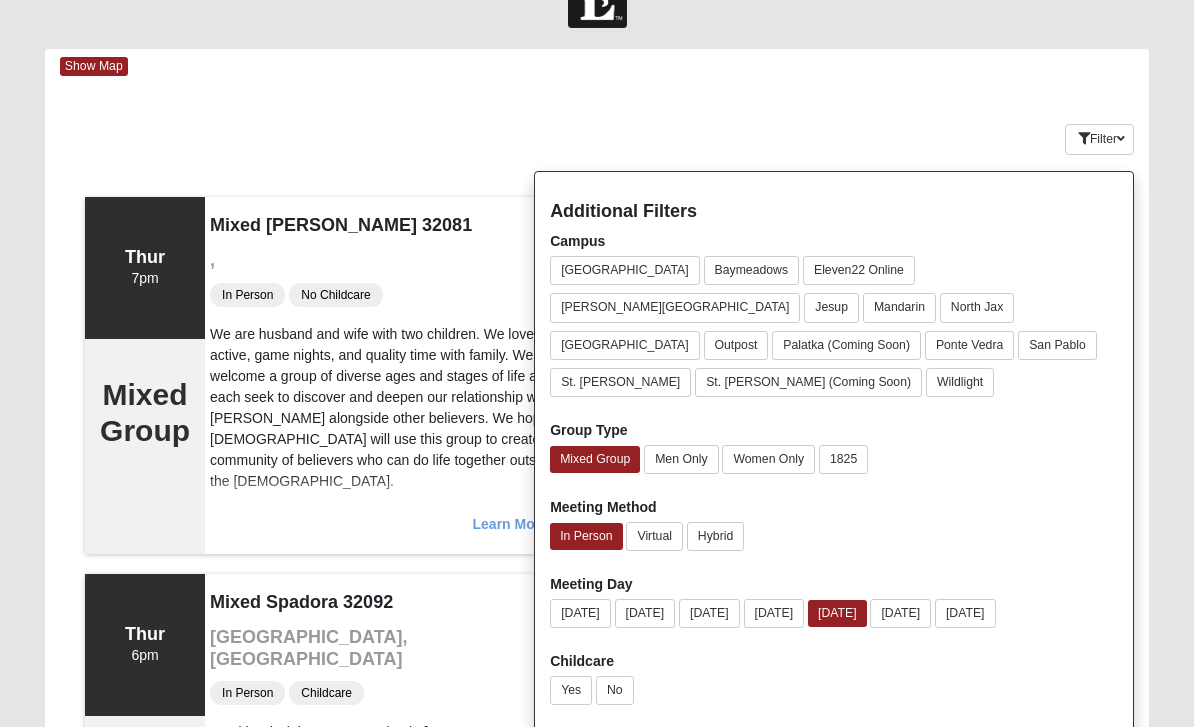 click on "Keywords
Filter
Additional Filters
Campus
Arlington
Baymeadows
Eleven22 Online
Fleming Island
Jesup
Mandarin
North Jax
Orange Park
Outpost
Palatka (Coming Soon)
Ponte Vedra Yes" at bounding box center (597, 135) 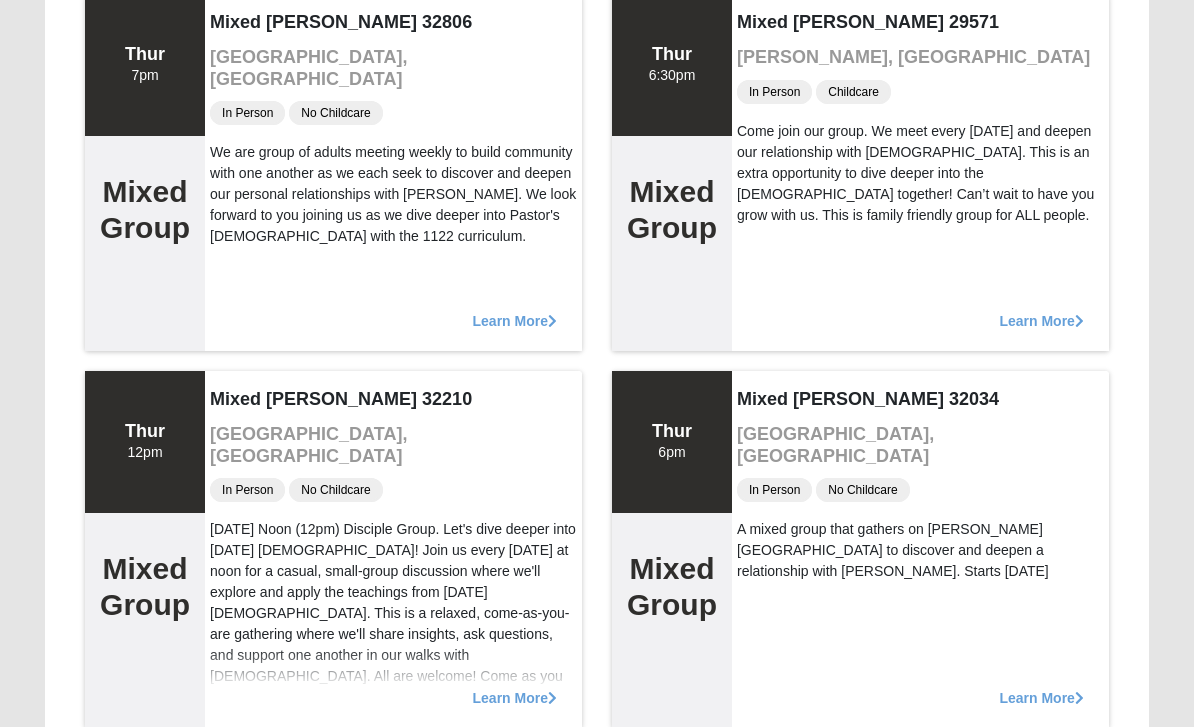 scroll, scrollTop: 1412, scrollLeft: 0, axis: vertical 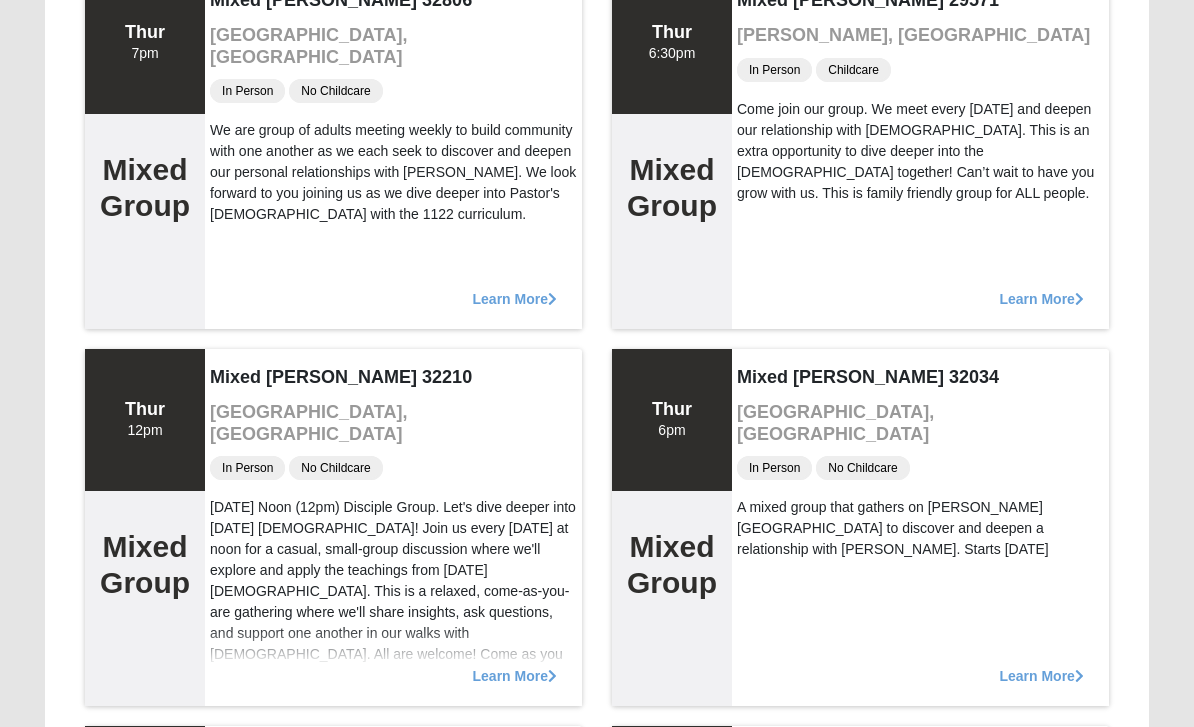 click on "Learn More" at bounding box center (515, 666) 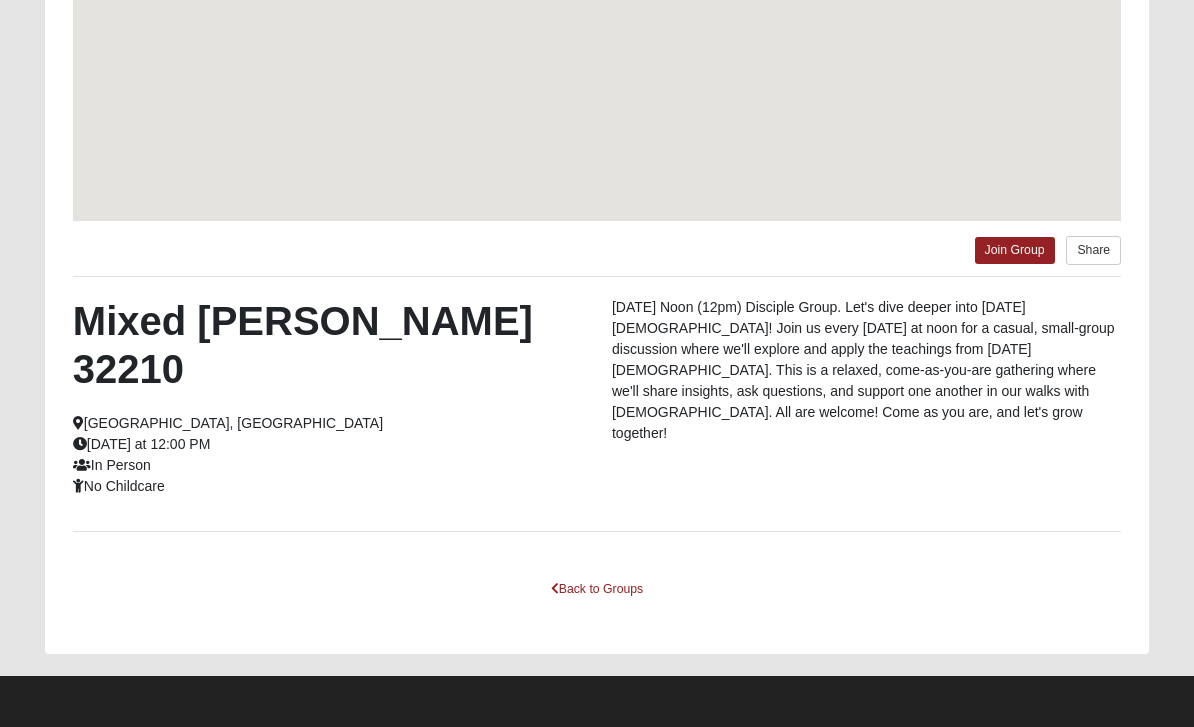 scroll, scrollTop: 286, scrollLeft: 0, axis: vertical 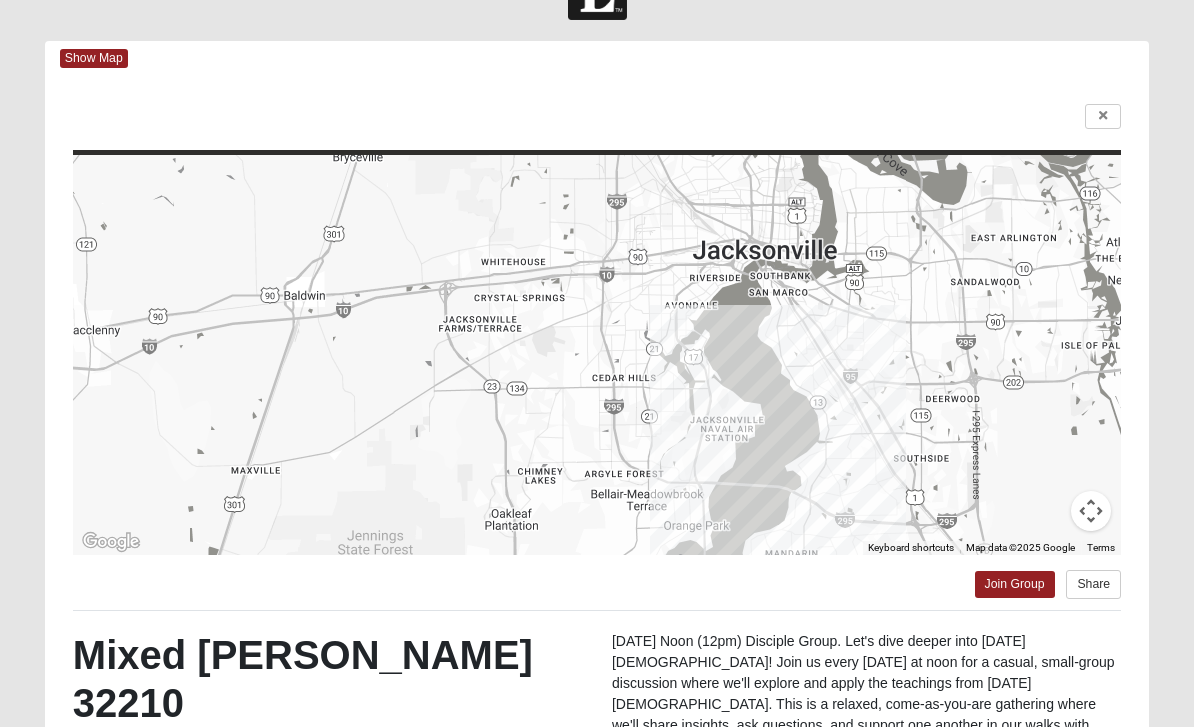 click on "Show Map" at bounding box center [94, 58] 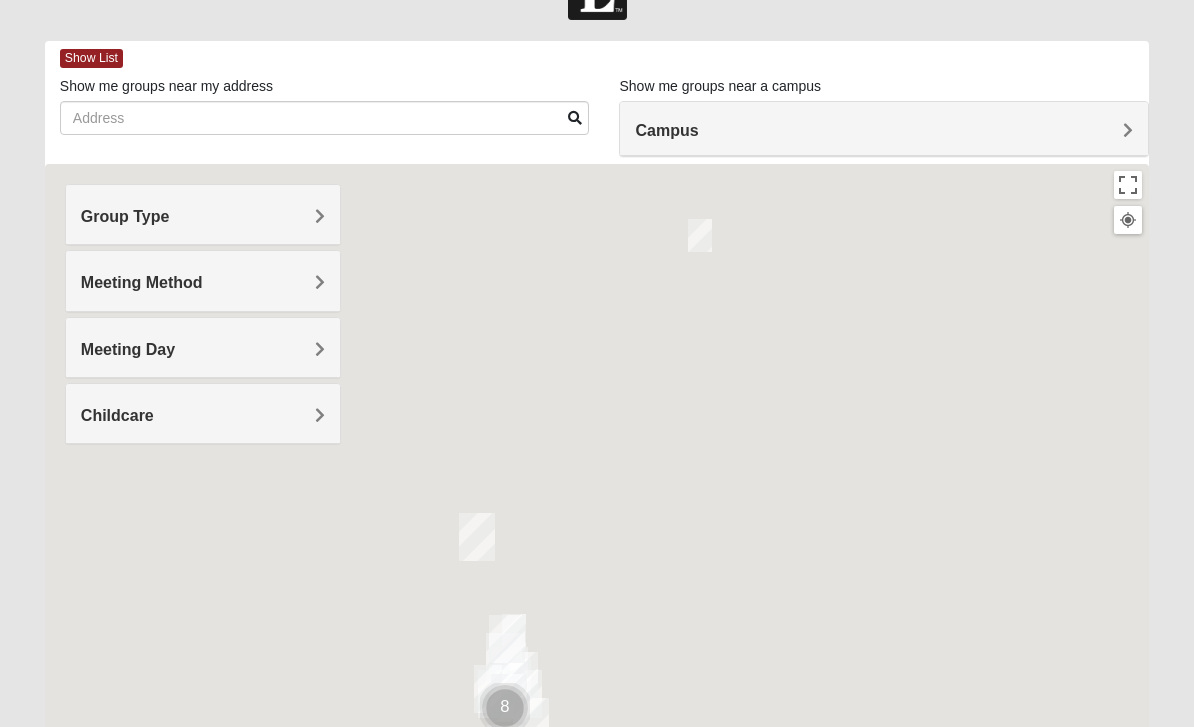 click on "Show List" at bounding box center [91, 58] 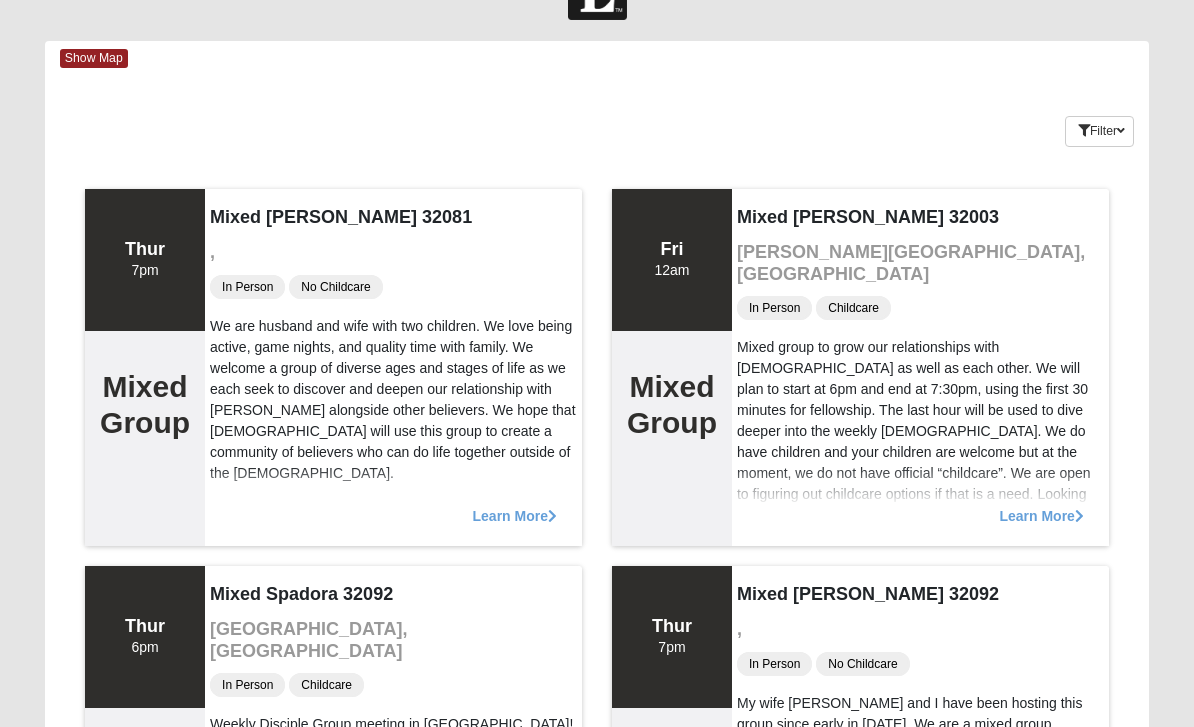 click on "Filter" at bounding box center (1099, 131) 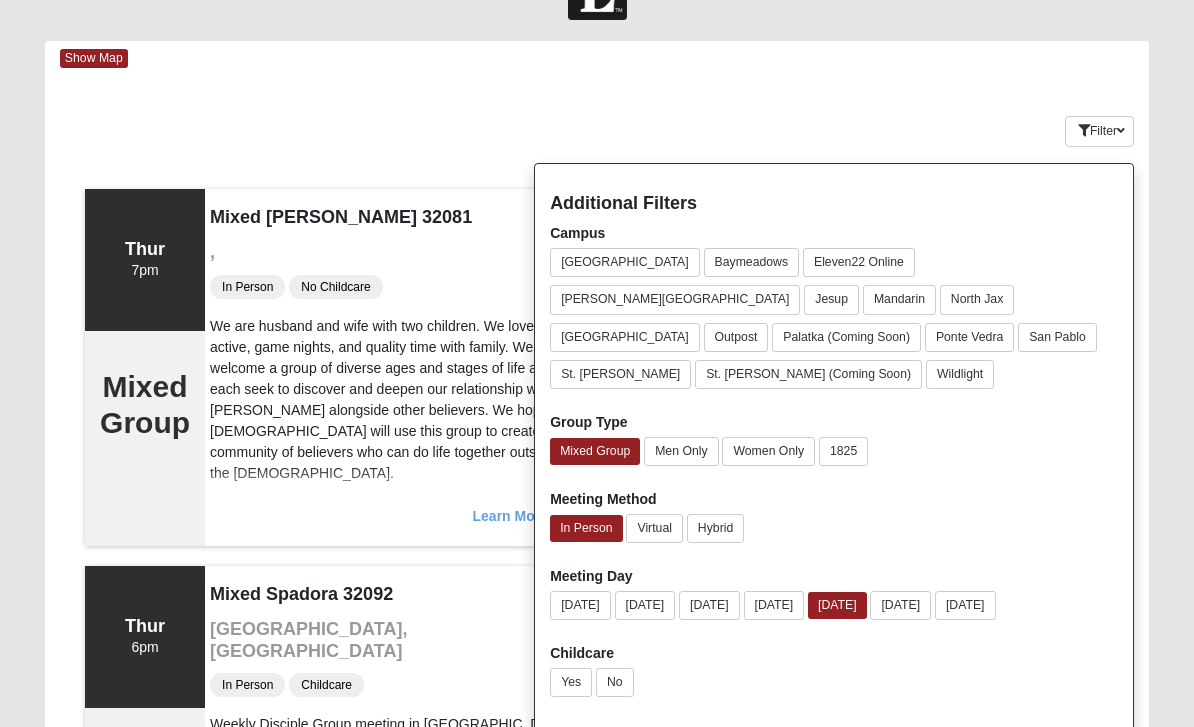 click on "Ponte Vedra" at bounding box center (969, 337) 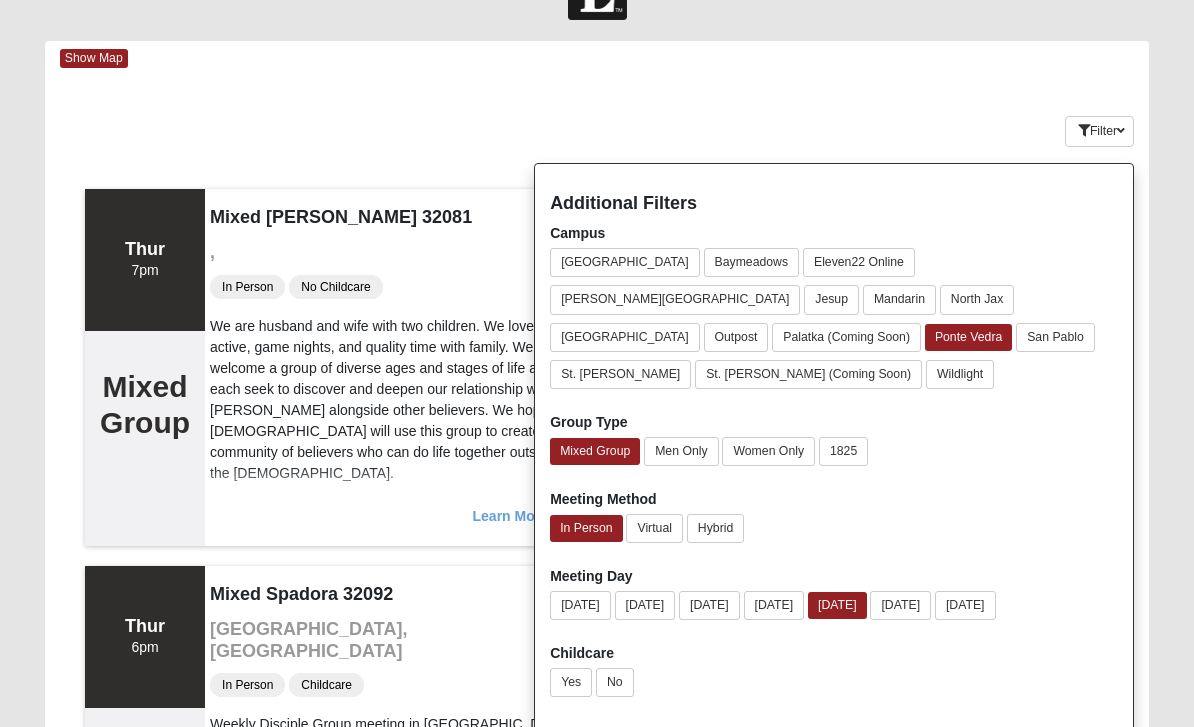click on "Keywords
Filter
Additional Filters
Campus
Arlington
Baymeadows
Eleven22 Online
Fleming Island
Jesup
Mandarin
North Jax
Orange Park
Outpost
Palatka (Coming Soon)
Ponte Vedra Yes" at bounding box center (597, 127) 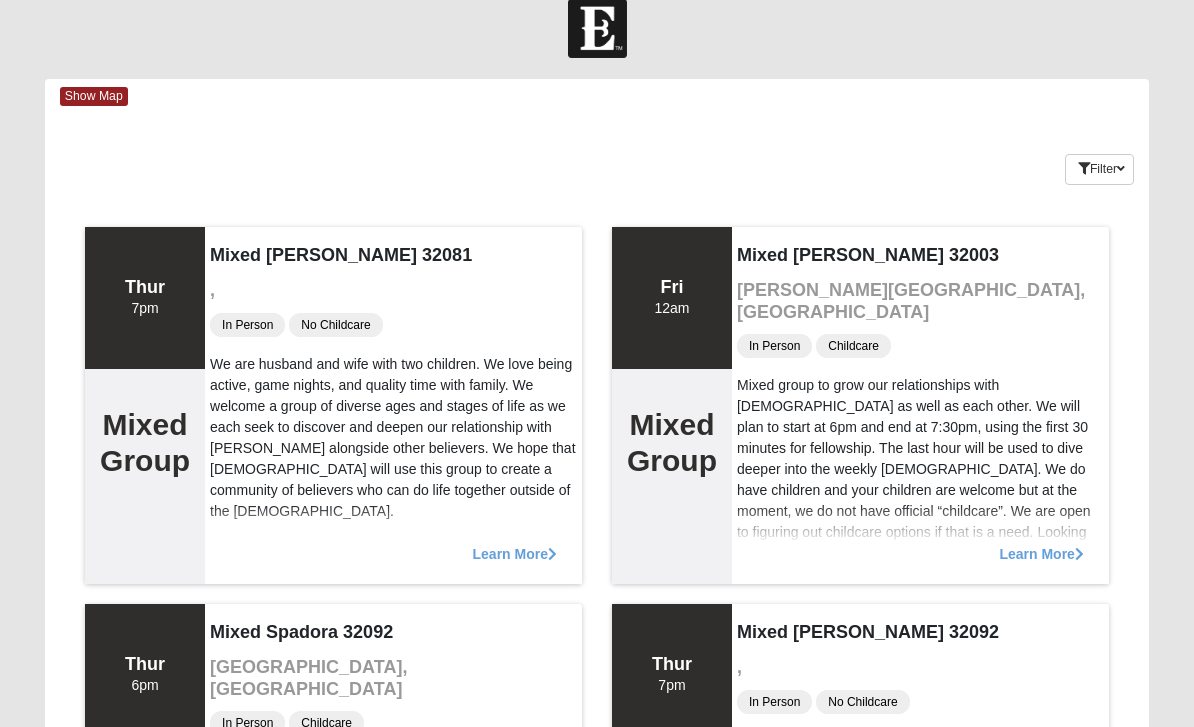scroll, scrollTop: 0, scrollLeft: 0, axis: both 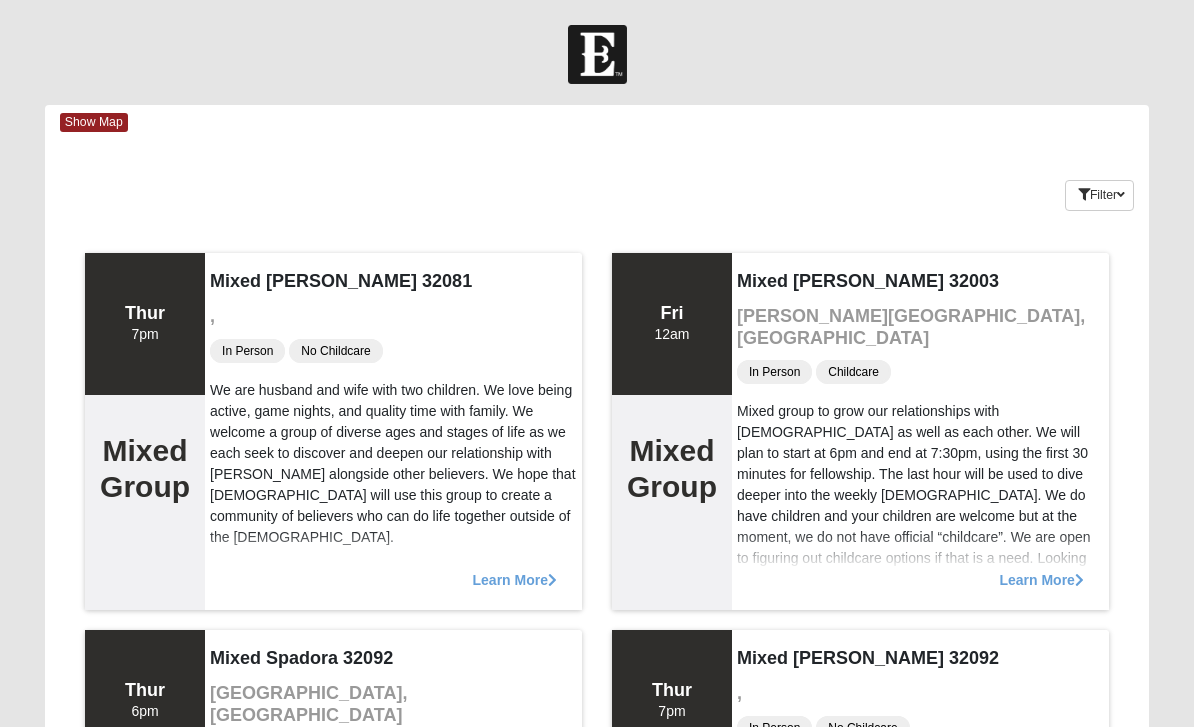 click on "Filter" at bounding box center (1099, 195) 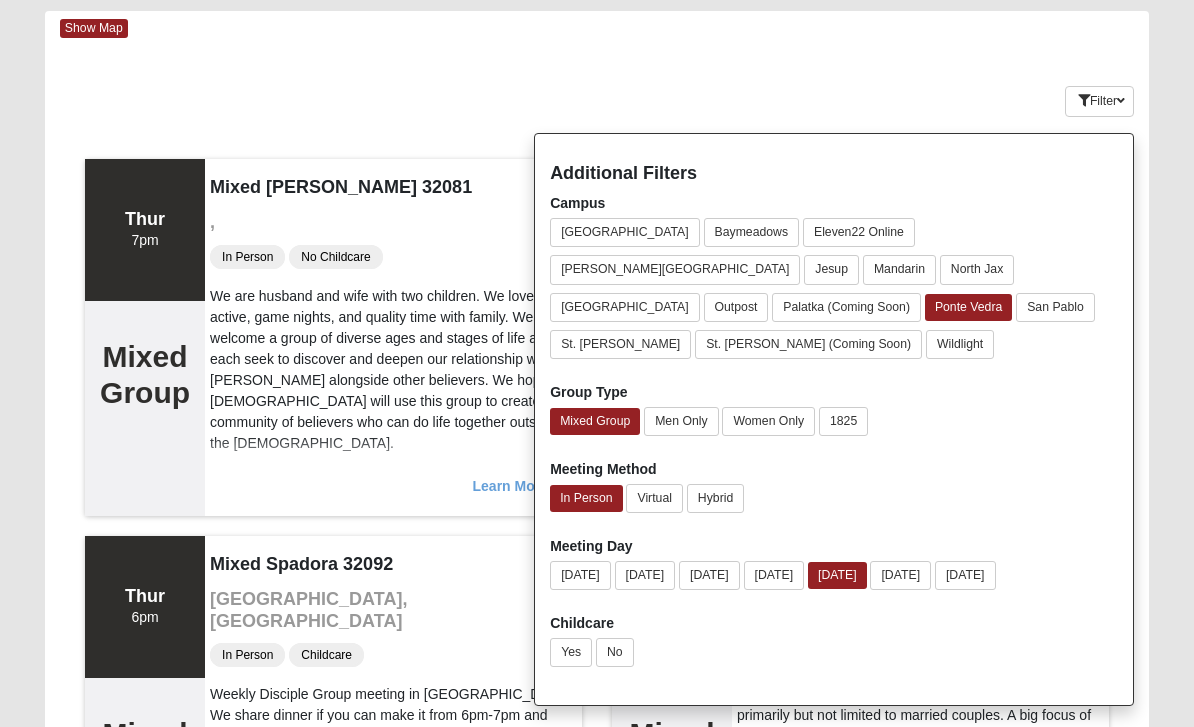 scroll, scrollTop: 94, scrollLeft: 0, axis: vertical 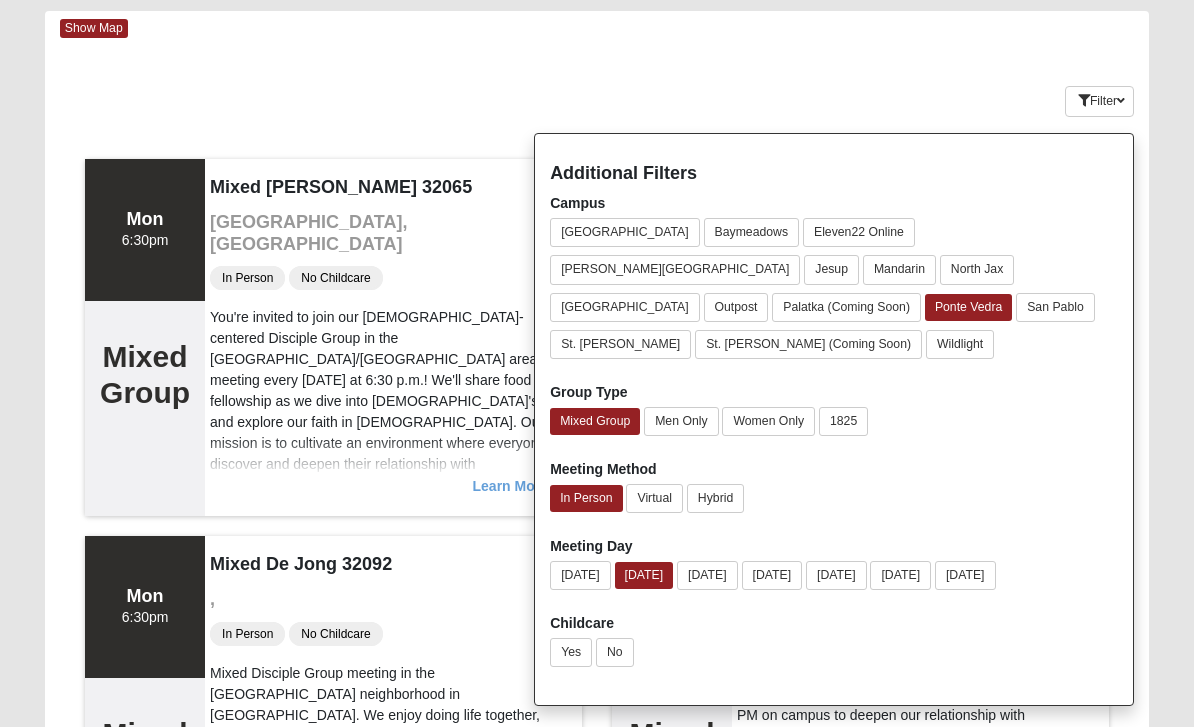 click on "Show Map
Loading Groups
Keywords
Filter
Additional Filters
Campus
Arlington
Baymeadows
Eleven22 Online
Fleming Island
Jesup
Mandarin
North Jax
Yes" at bounding box center (597, 1022) 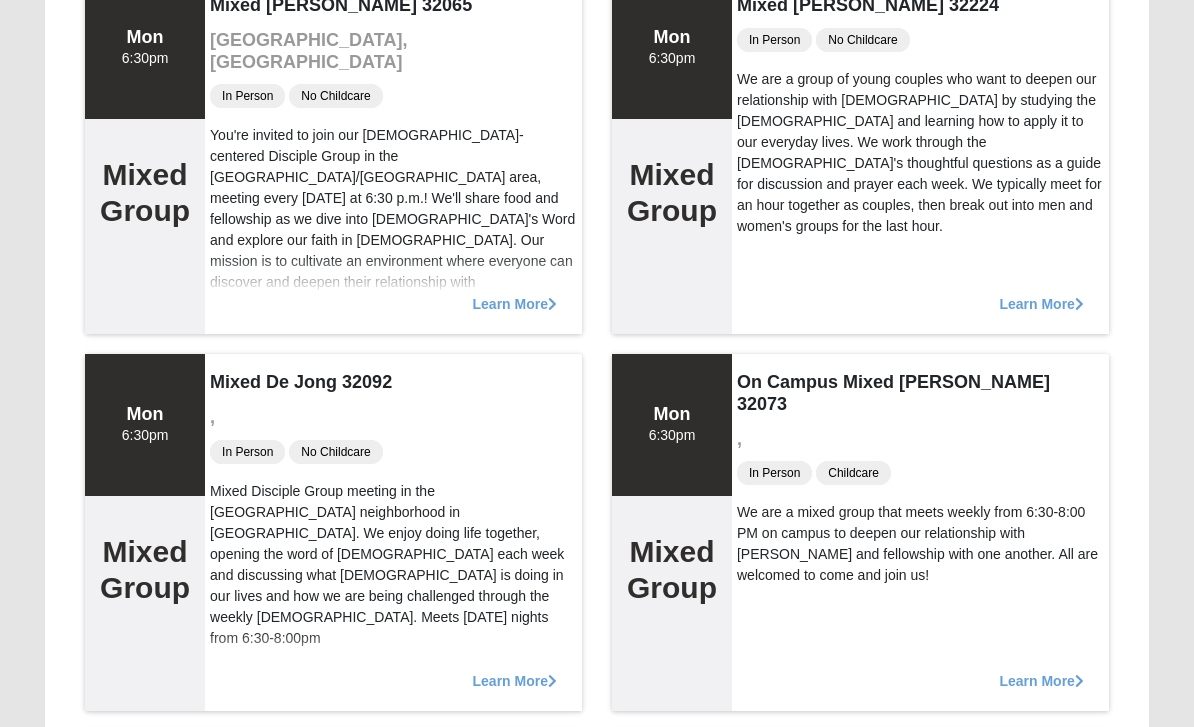 scroll, scrollTop: 276, scrollLeft: 0, axis: vertical 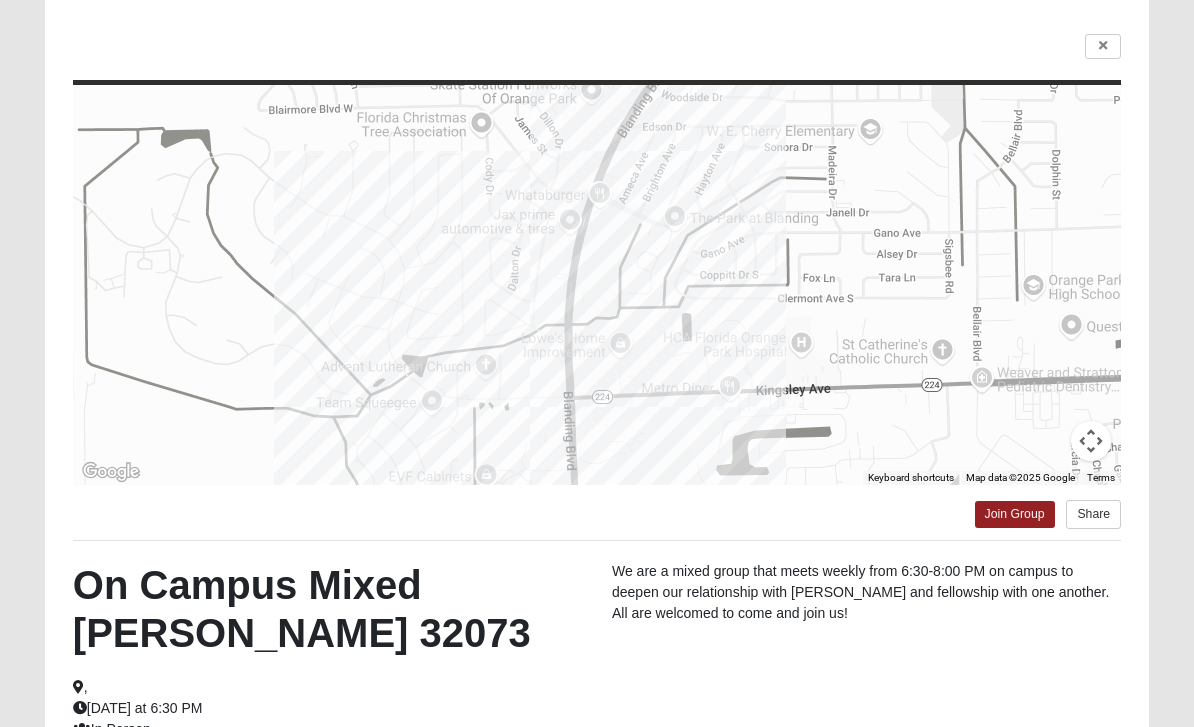 click at bounding box center (1103, 46) 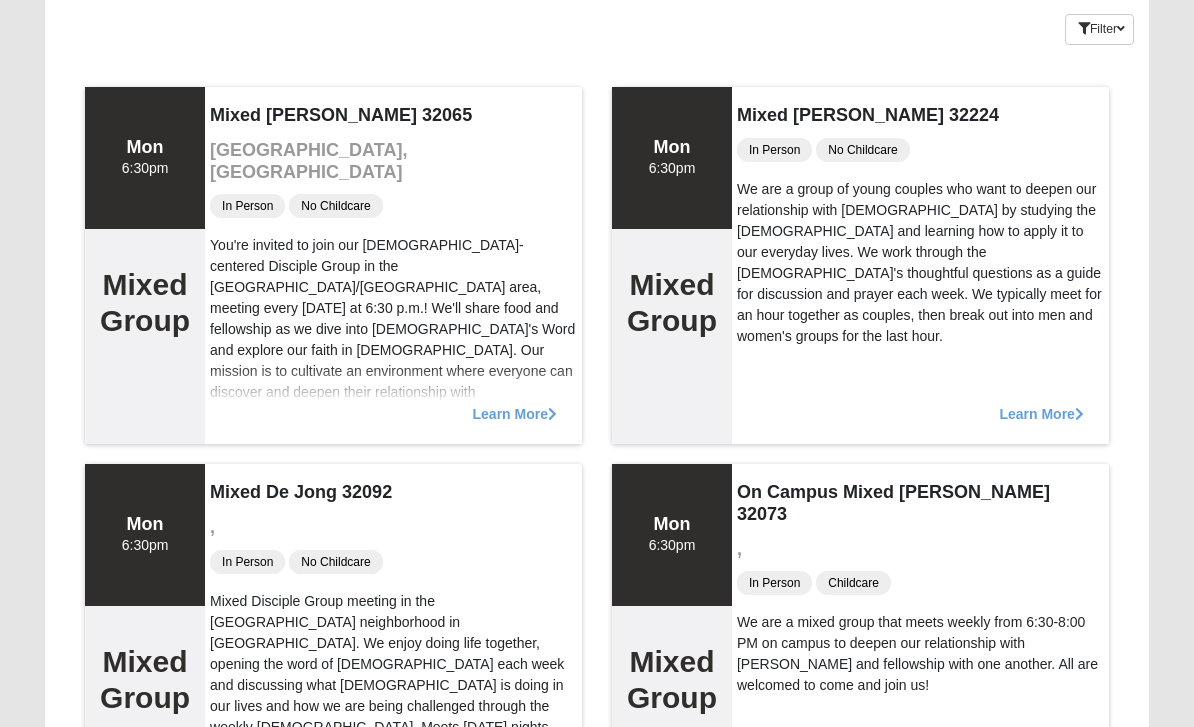scroll, scrollTop: 0, scrollLeft: 0, axis: both 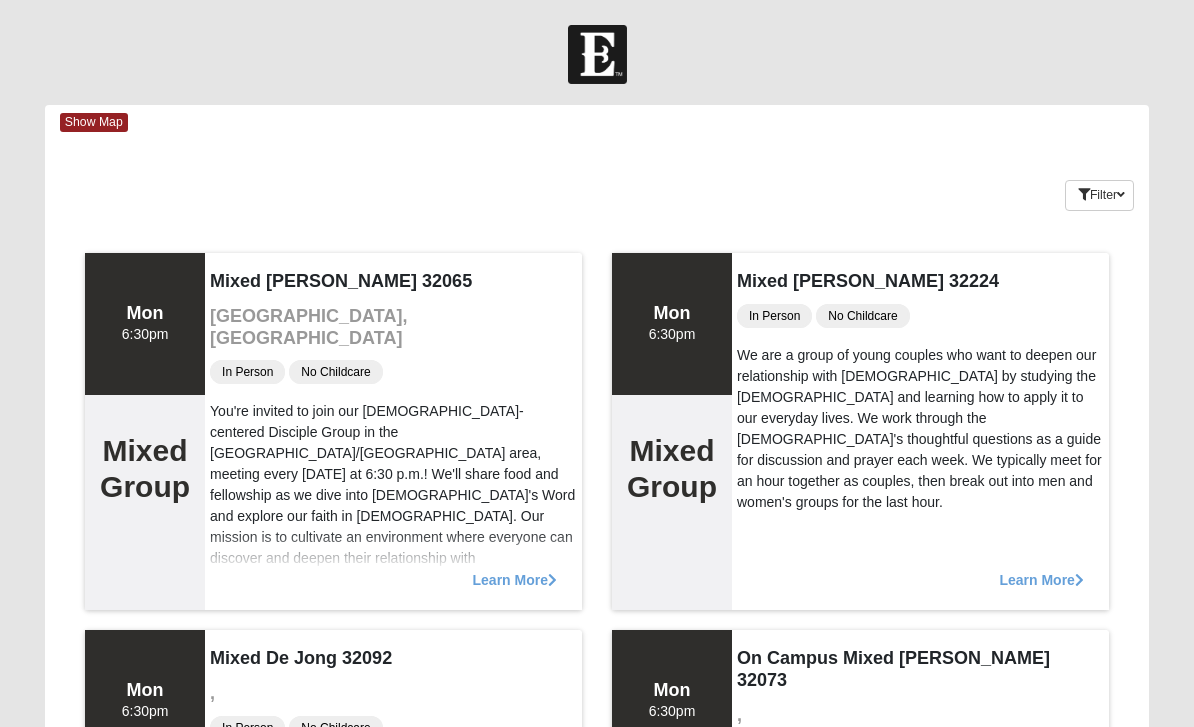 click on "Show Map" at bounding box center (94, 122) 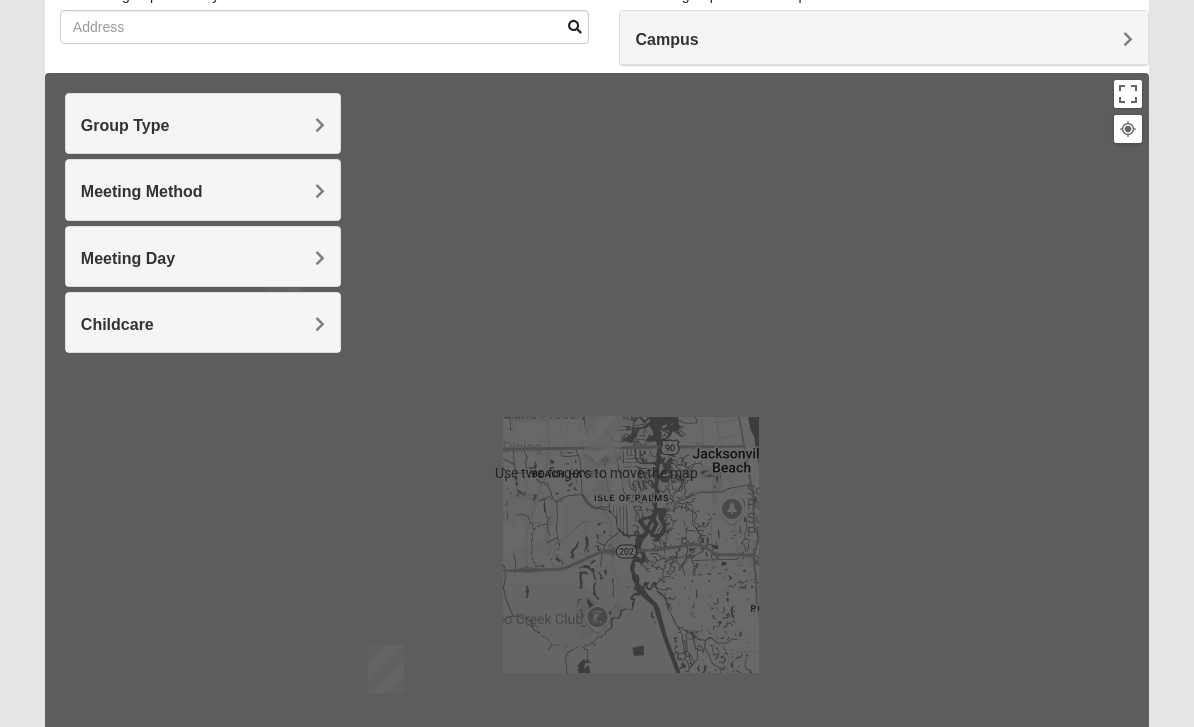 scroll, scrollTop: 153, scrollLeft: 0, axis: vertical 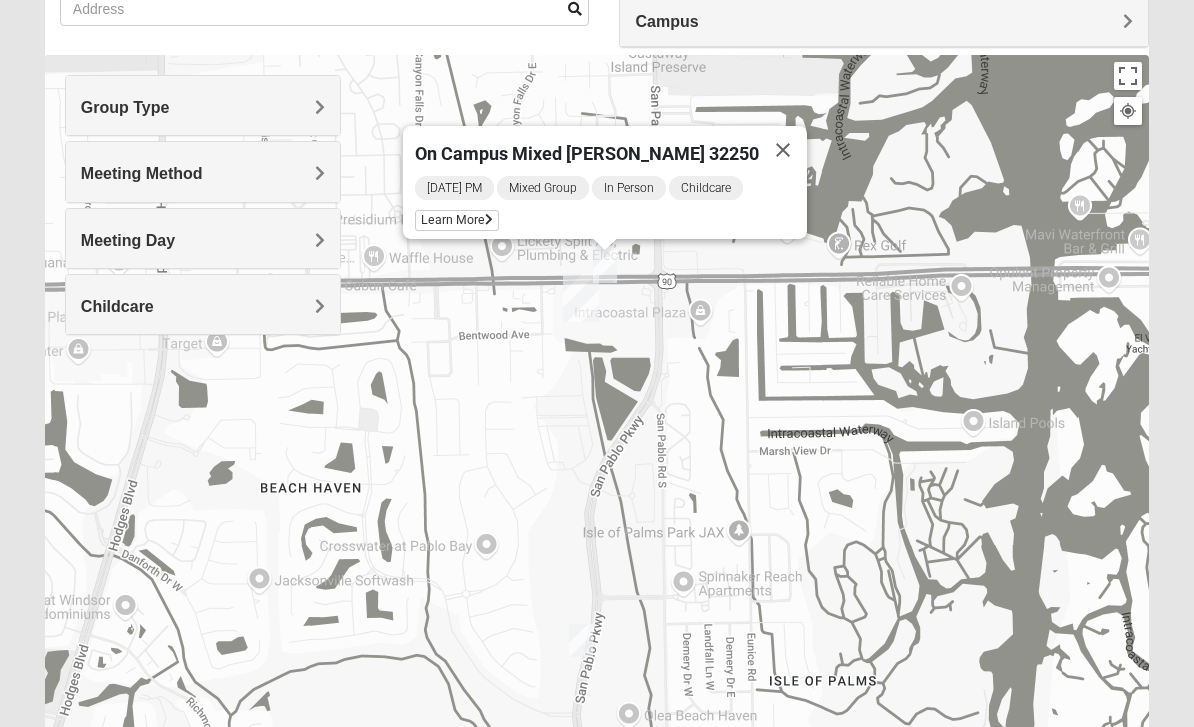 click on "Learn More" at bounding box center (457, 220) 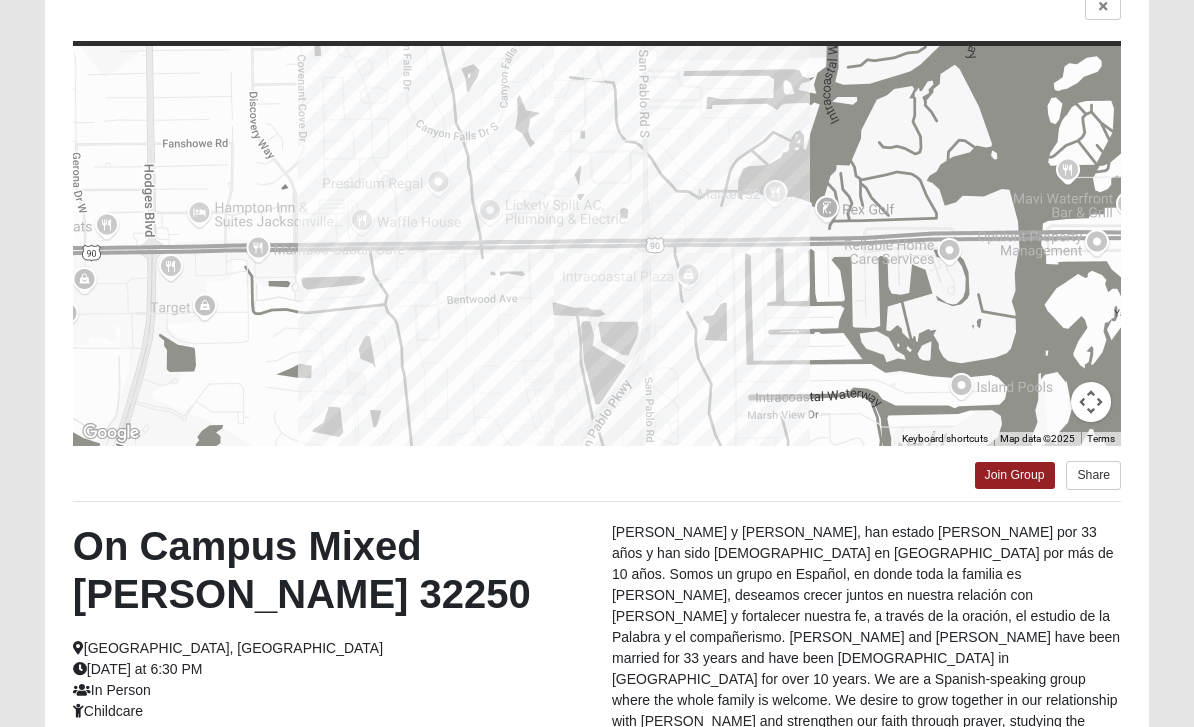 click at bounding box center [1103, 7] 